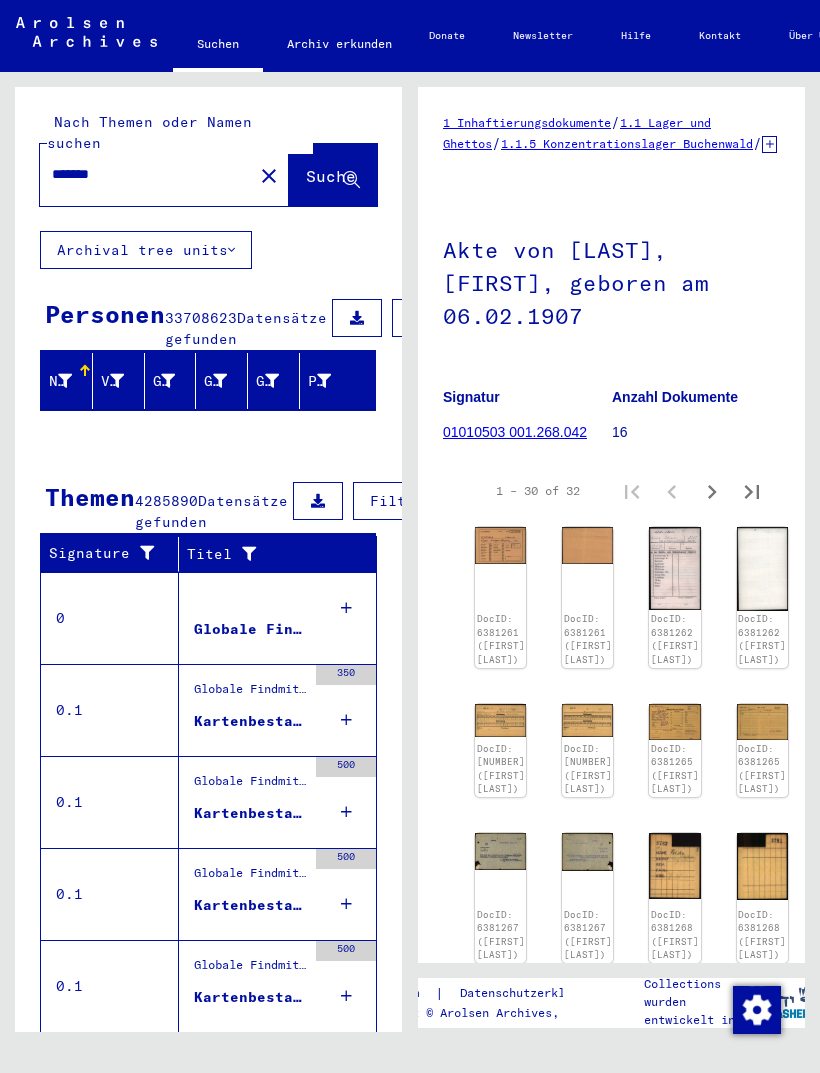 scroll, scrollTop: 0, scrollLeft: 0, axis: both 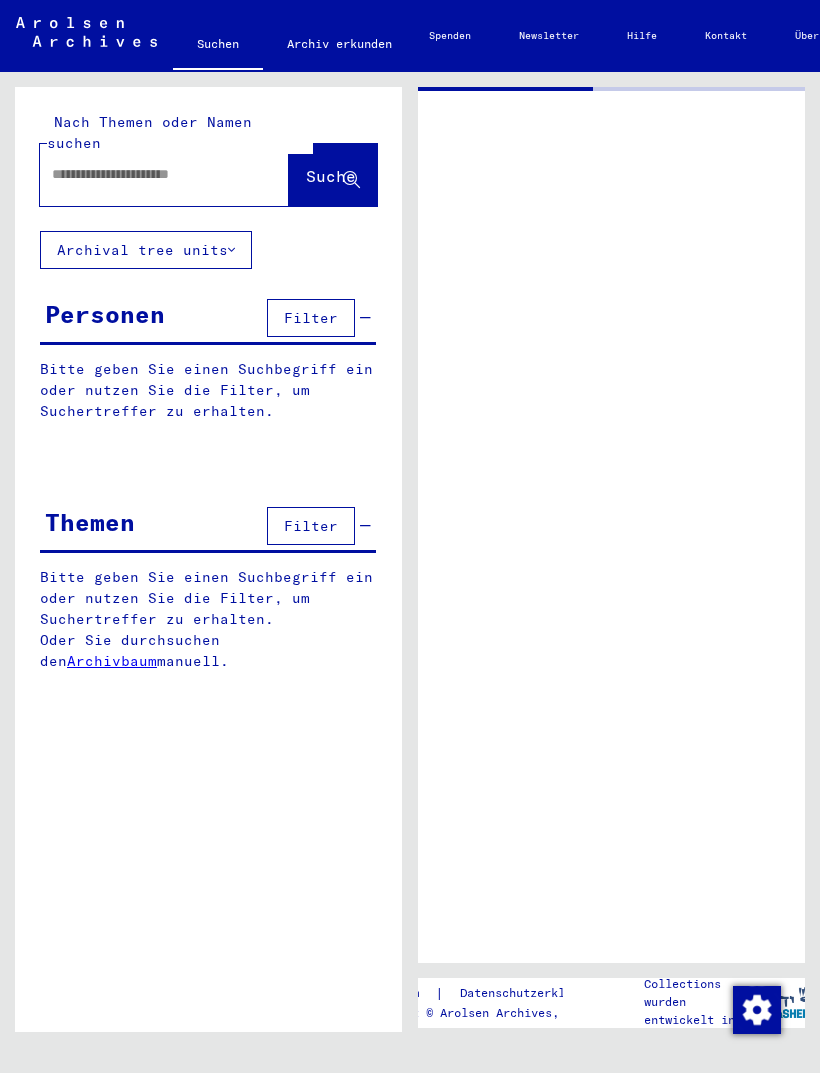 type on "*******" 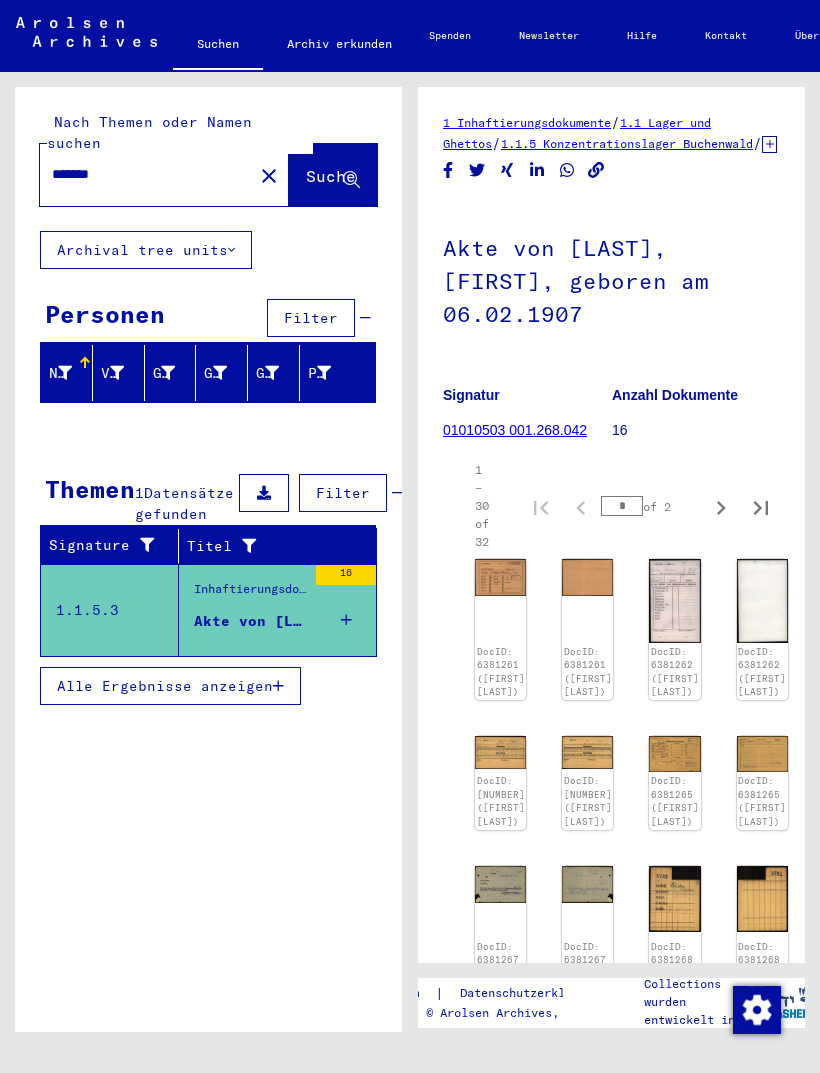click at bounding box center [278, 686] 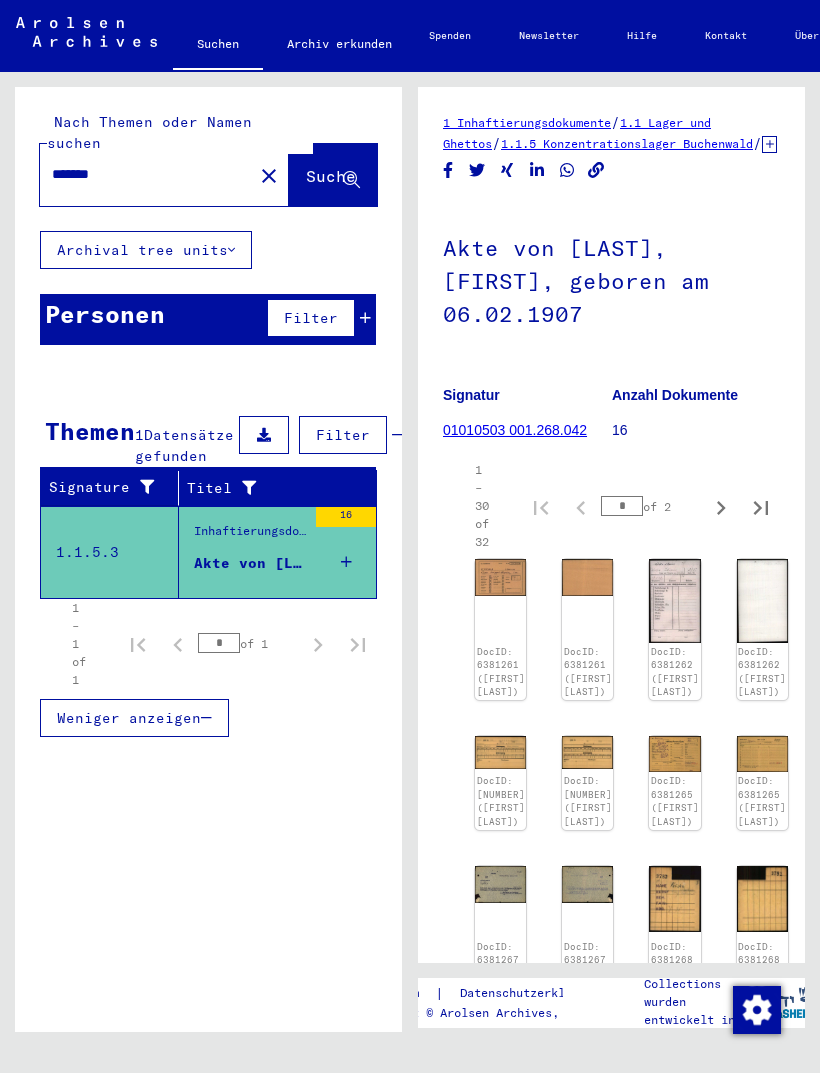 click on "DocID: 6381261 ([FIRST] [LAST])" 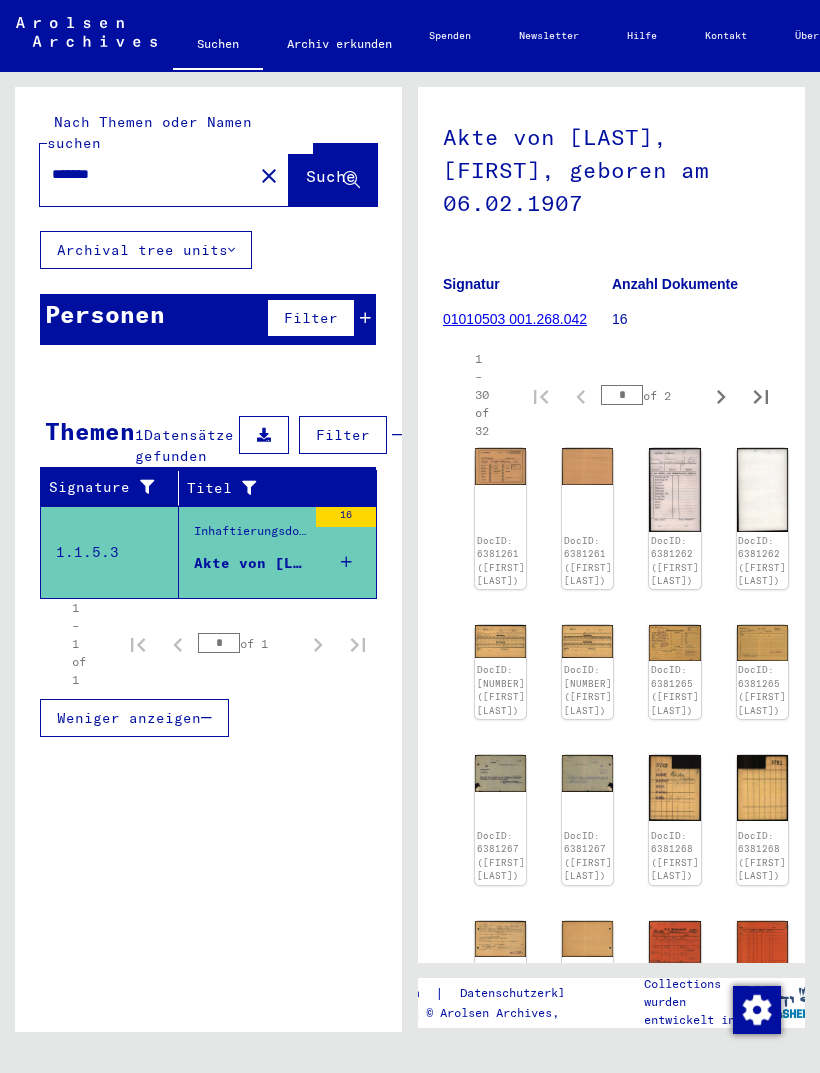 scroll, scrollTop: 113, scrollLeft: 0, axis: vertical 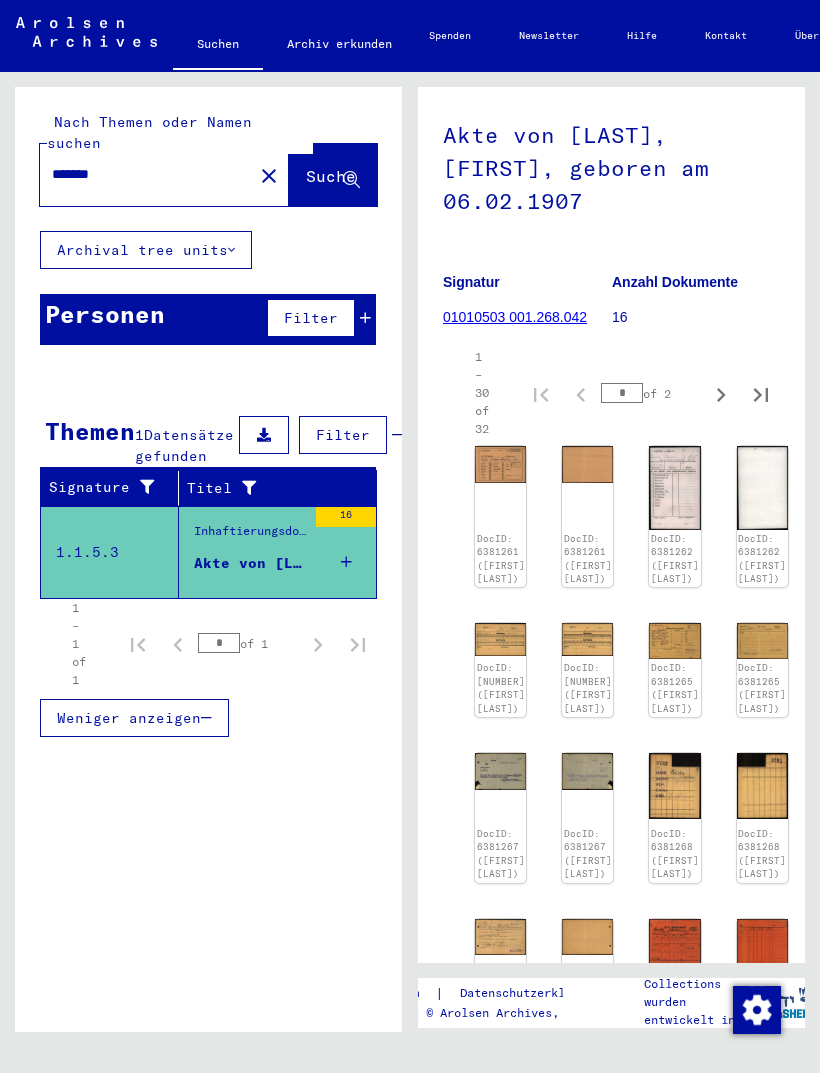 click 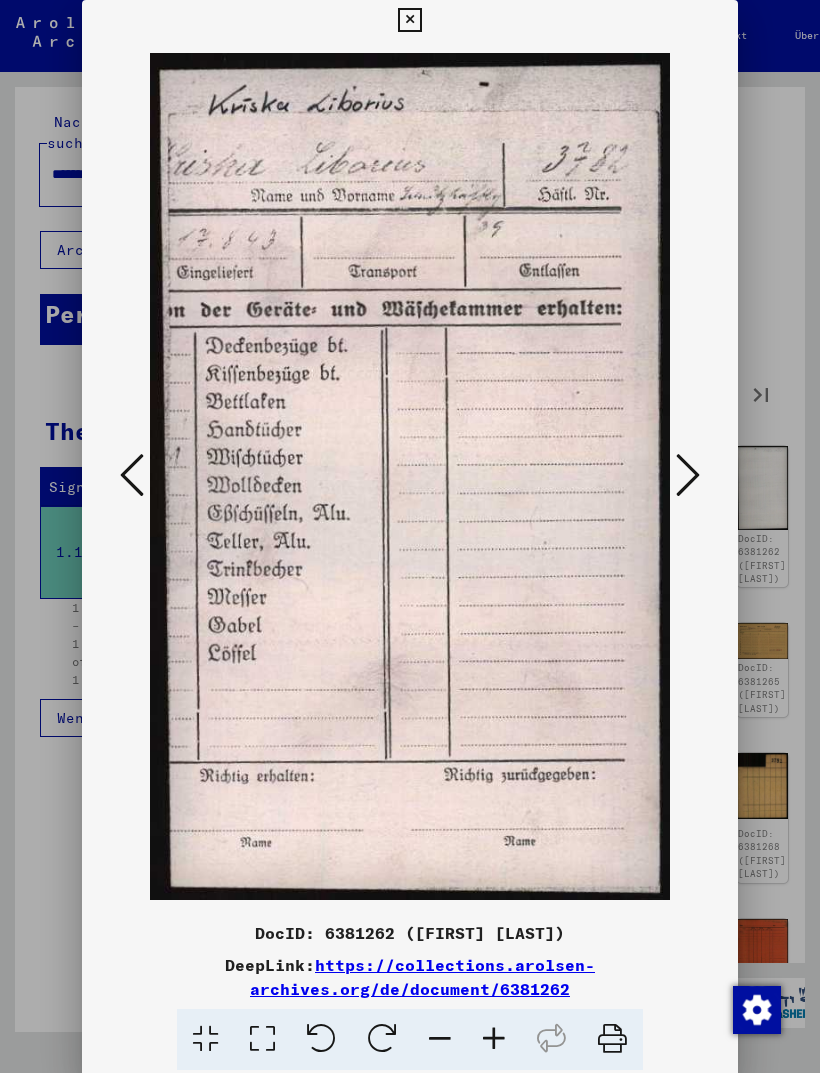 click at bounding box center (688, 476) 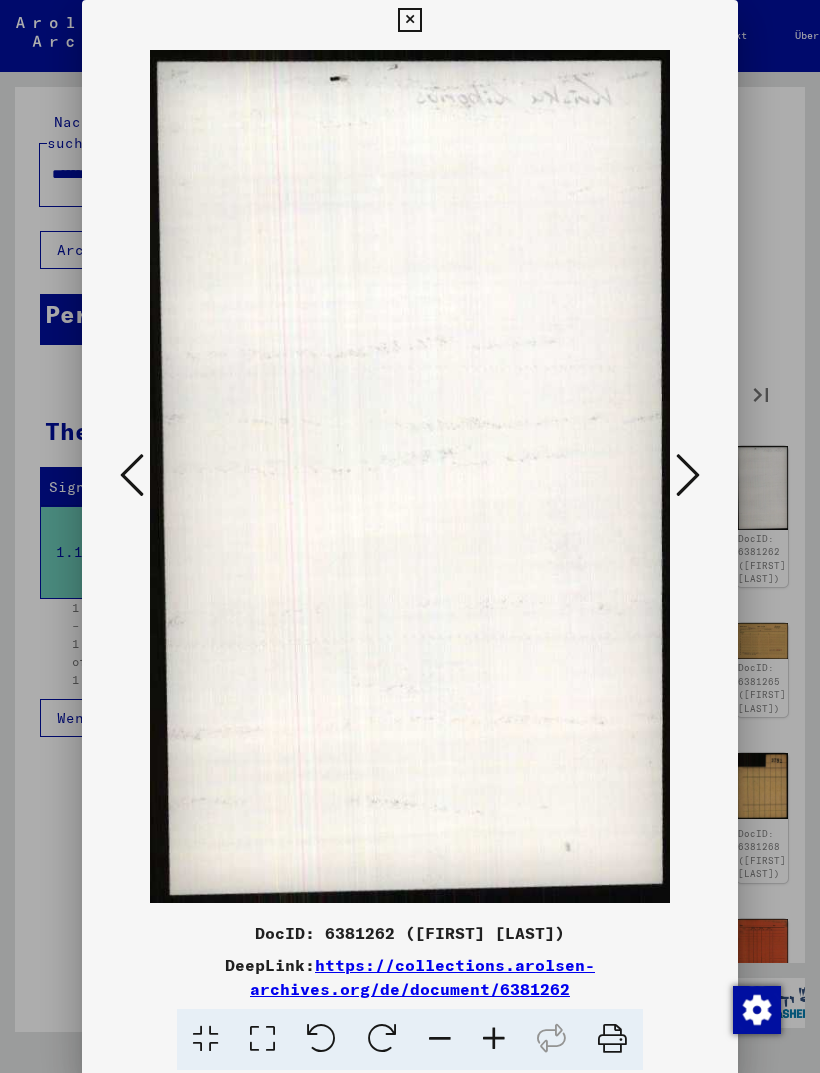 click at bounding box center [688, 476] 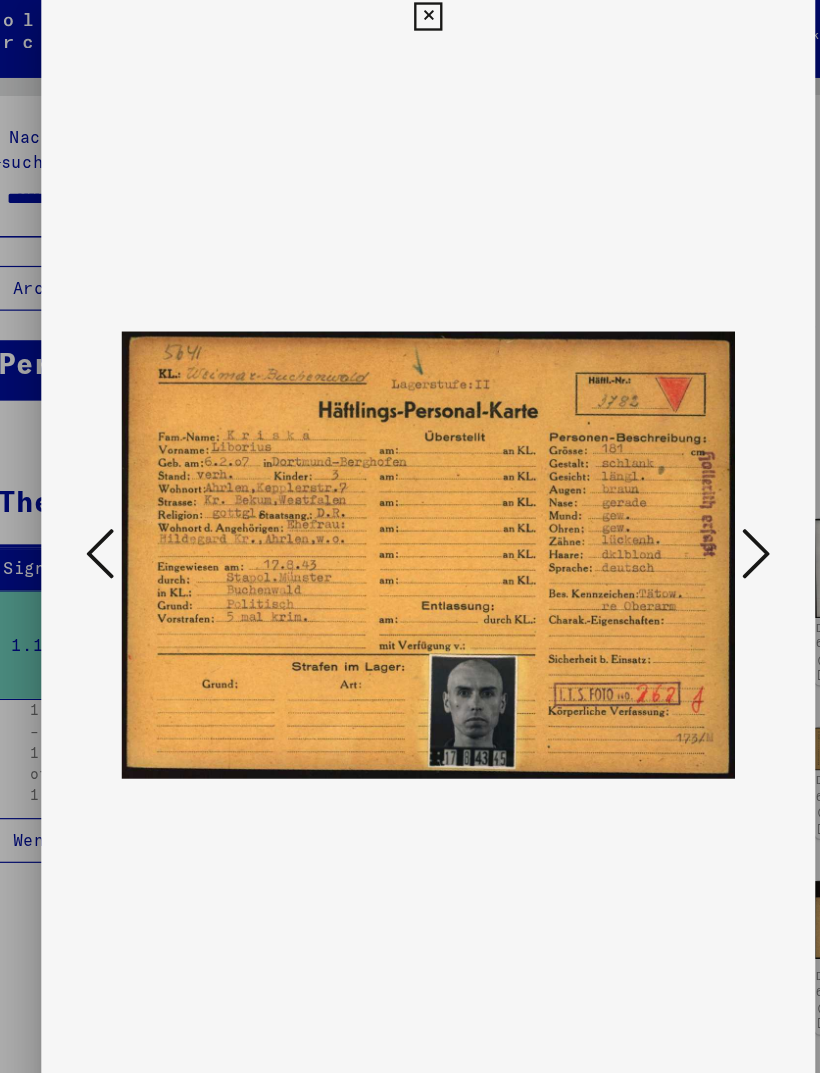 click at bounding box center (688, 475) 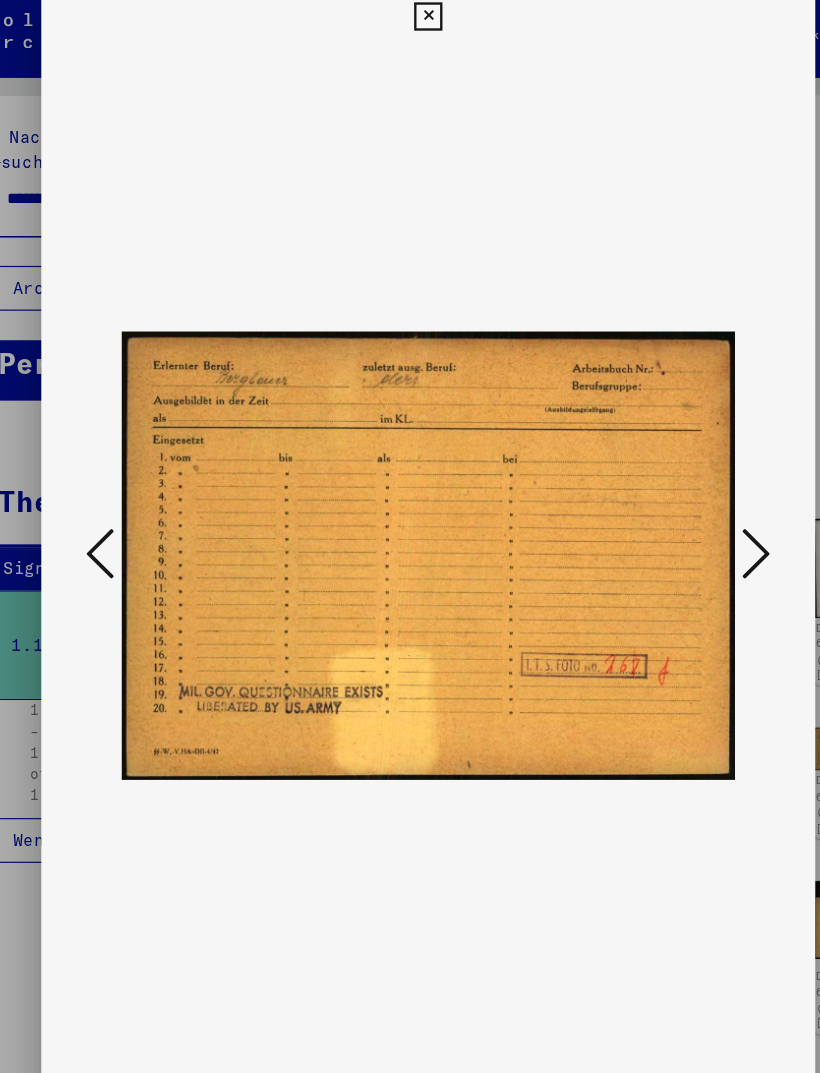 click at bounding box center [688, 475] 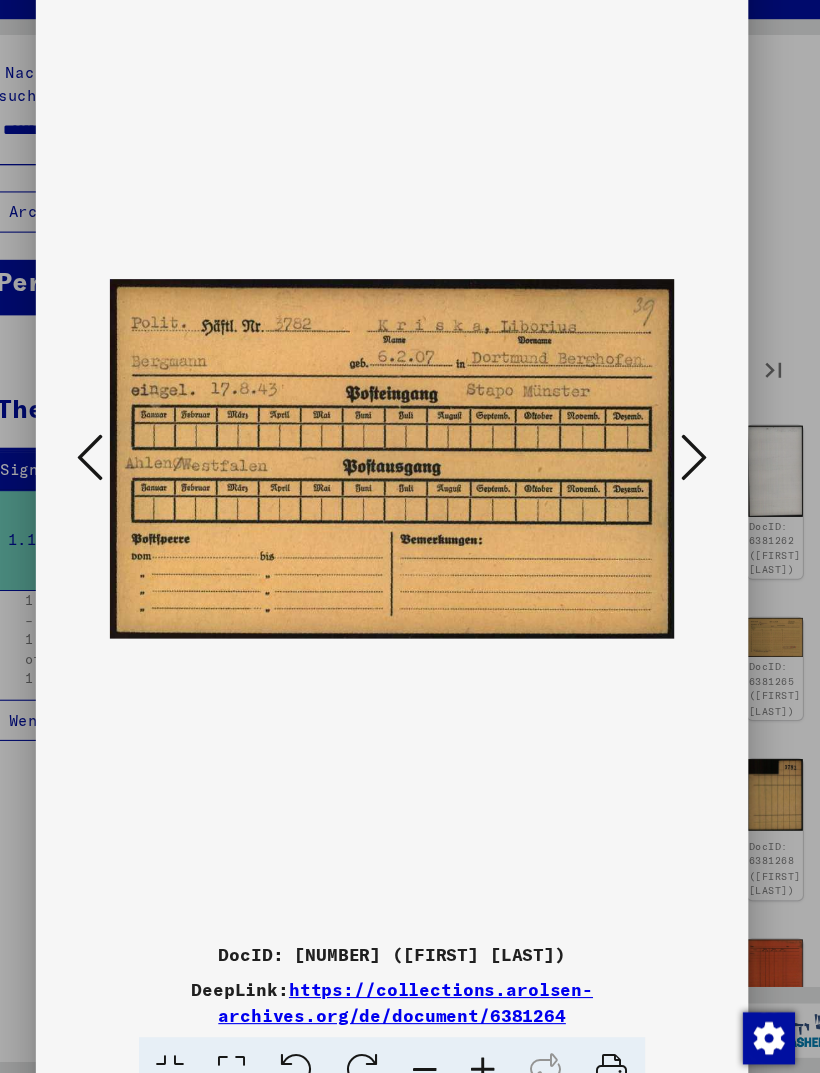 click at bounding box center [688, 476] 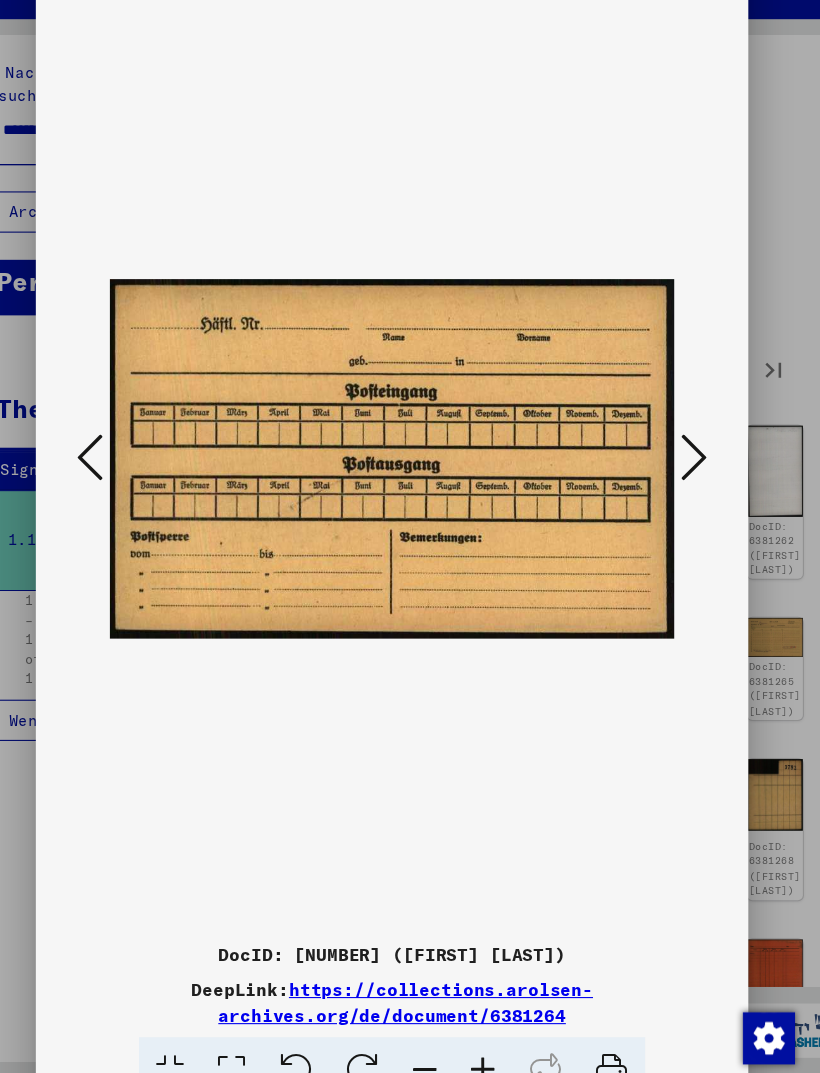 click at bounding box center [688, 476] 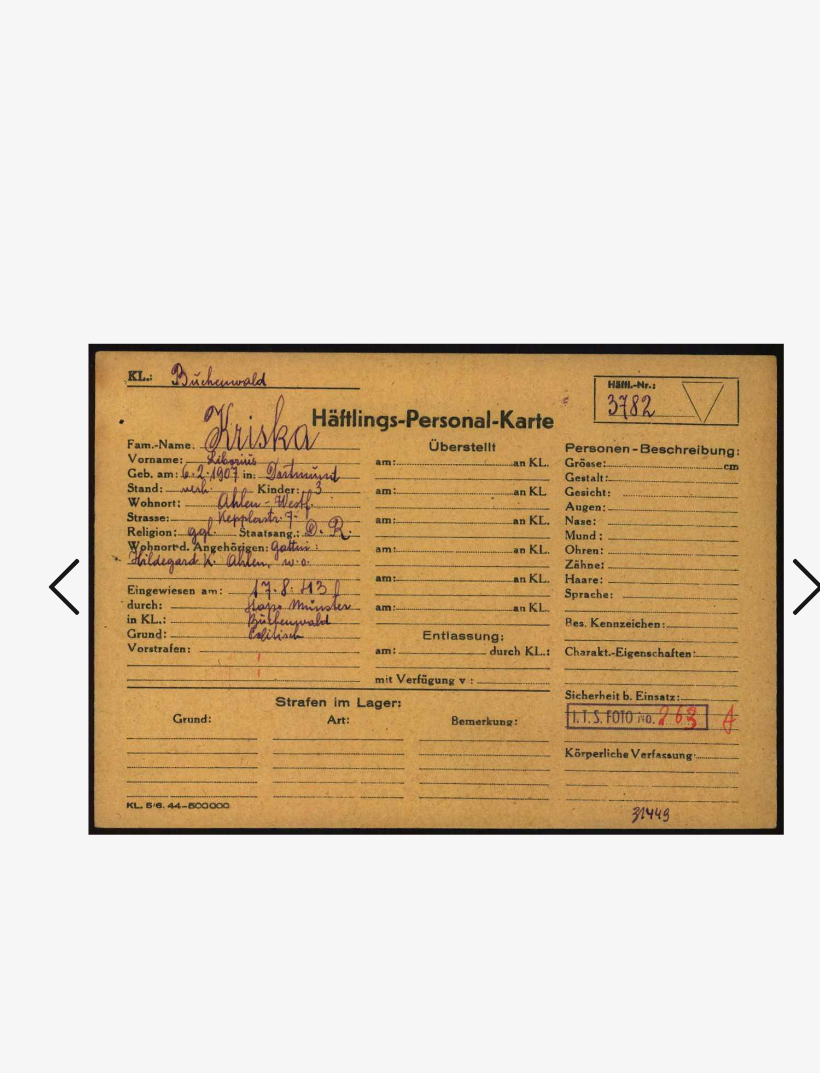 click at bounding box center (688, 475) 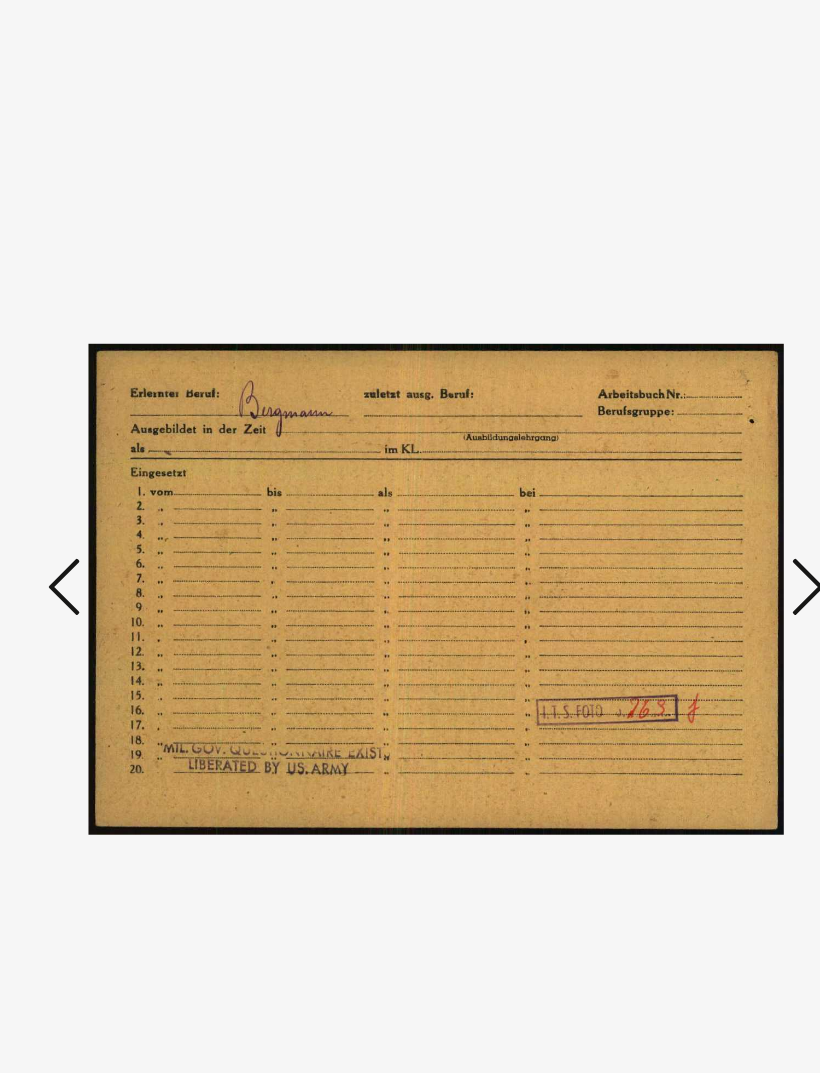 click at bounding box center [688, 475] 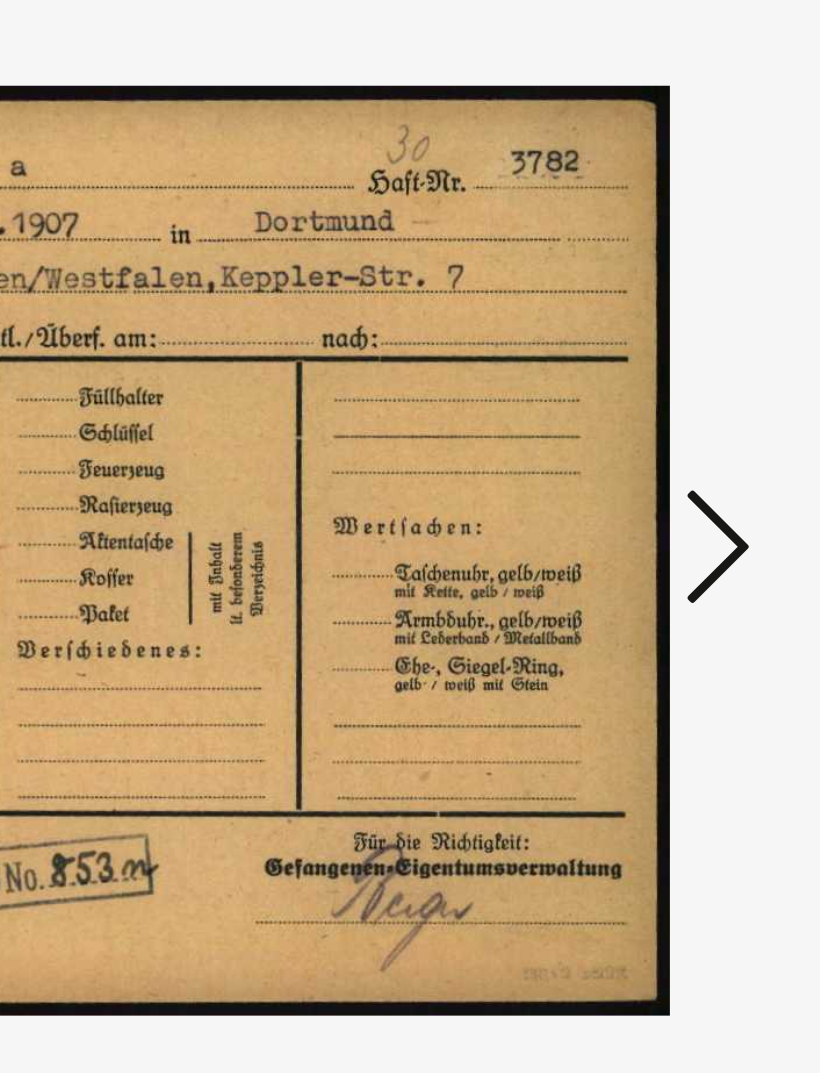 click at bounding box center (688, 475) 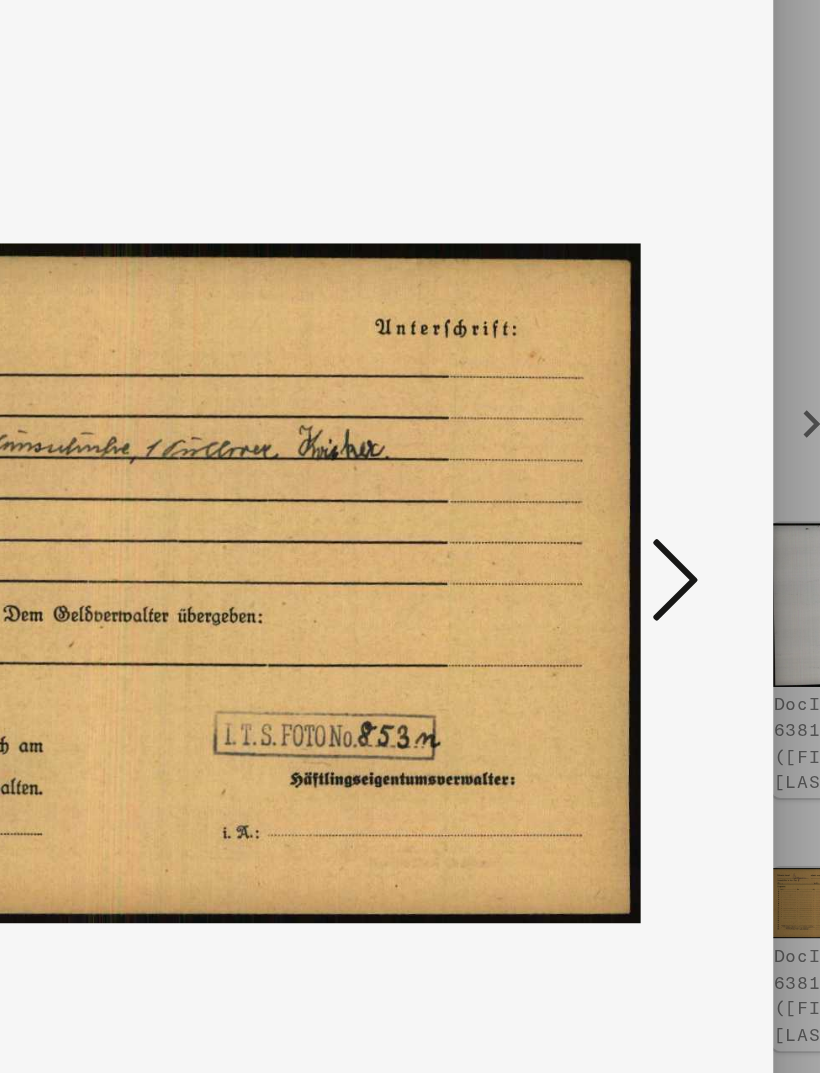 click at bounding box center [688, 475] 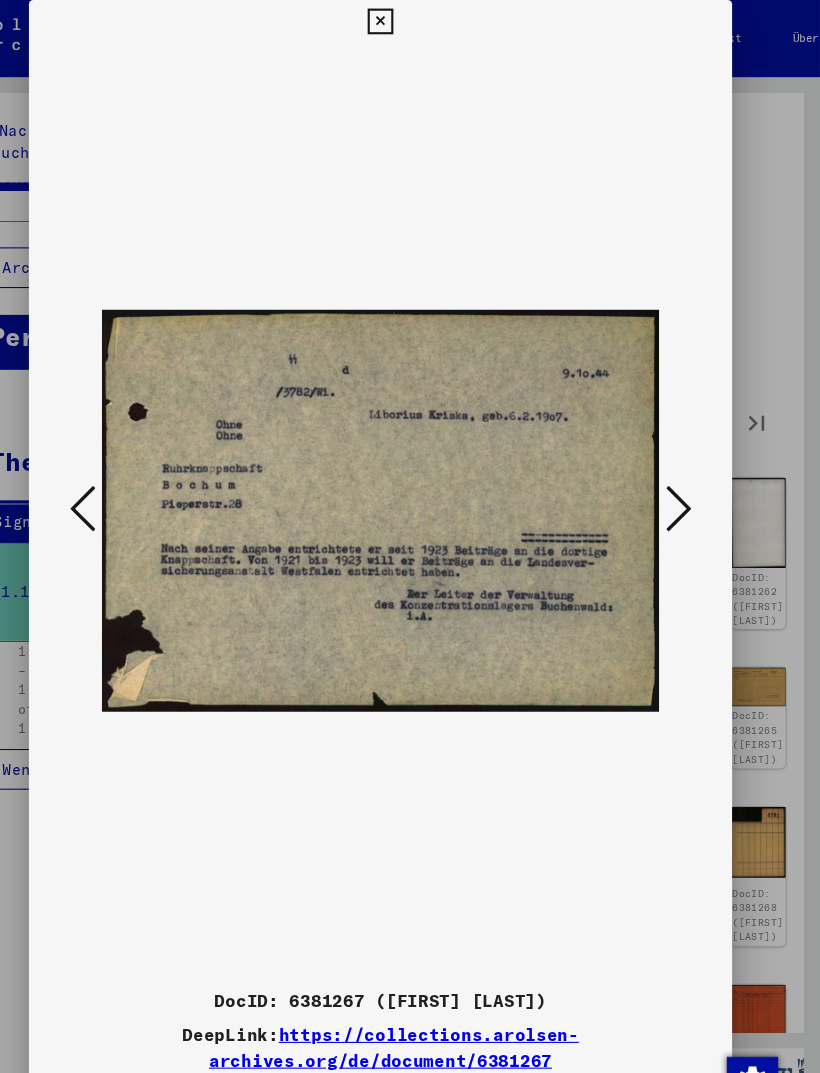 click at bounding box center (688, 476) 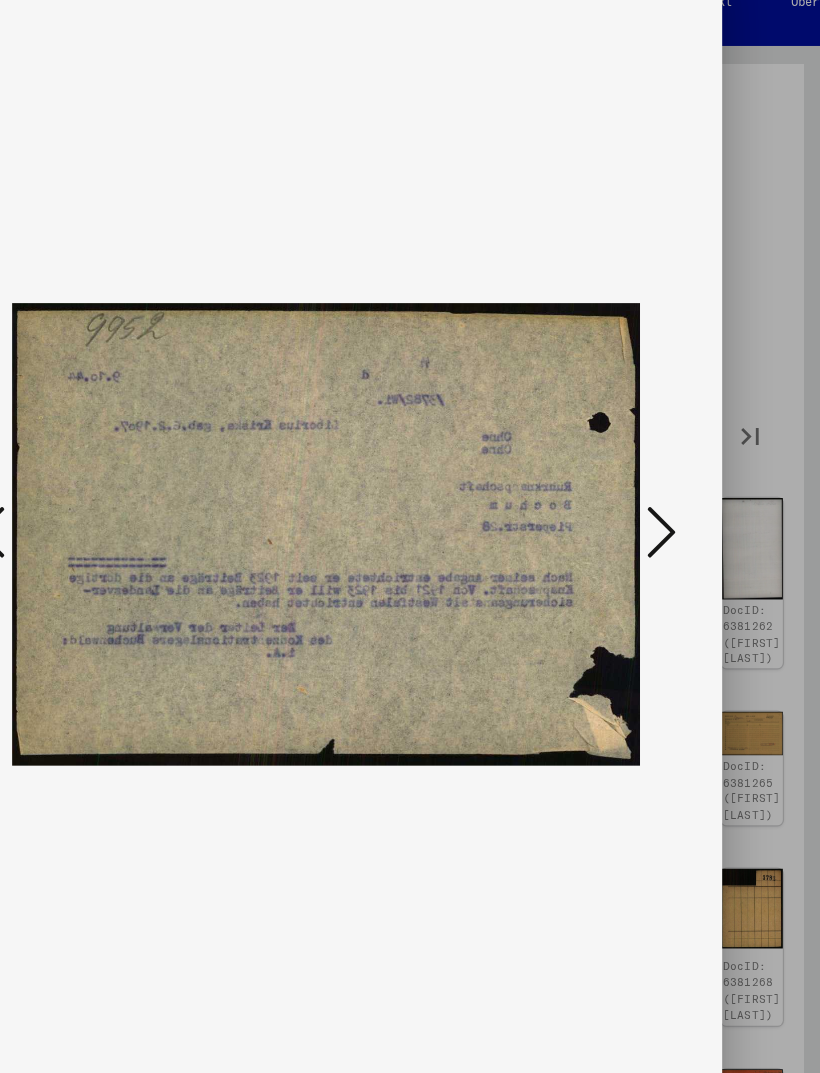 click at bounding box center (688, 475) 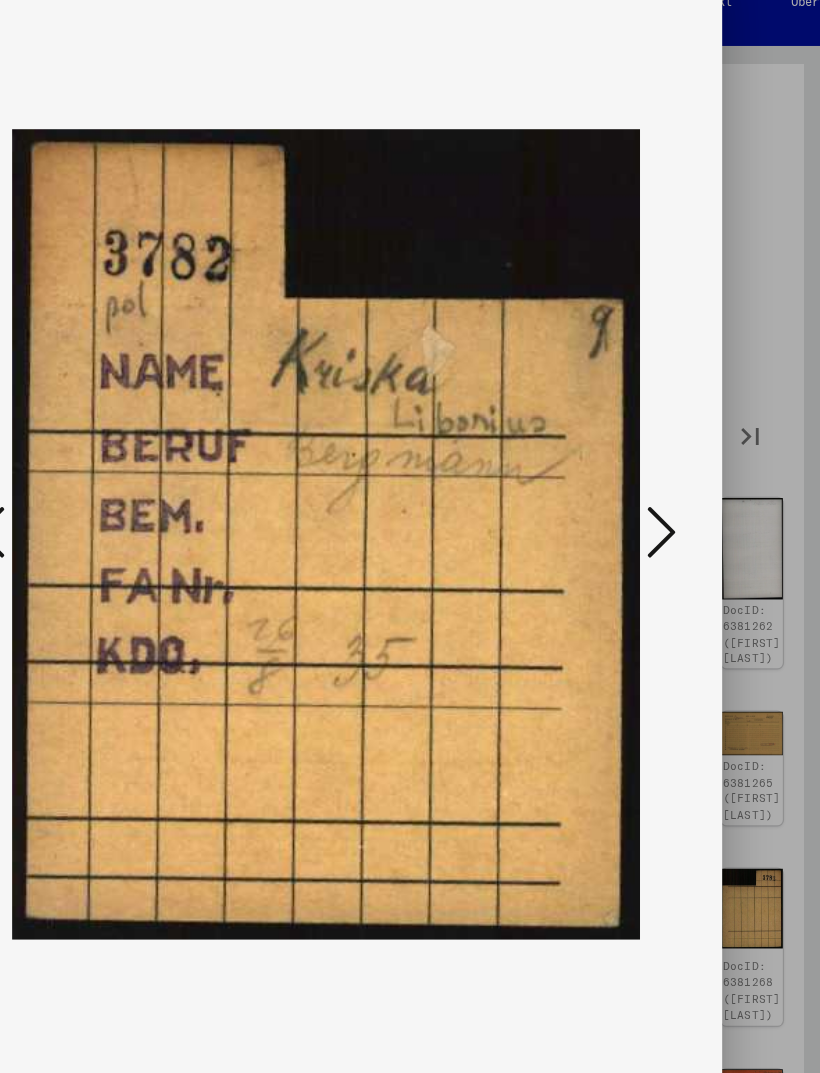 click at bounding box center (688, 475) 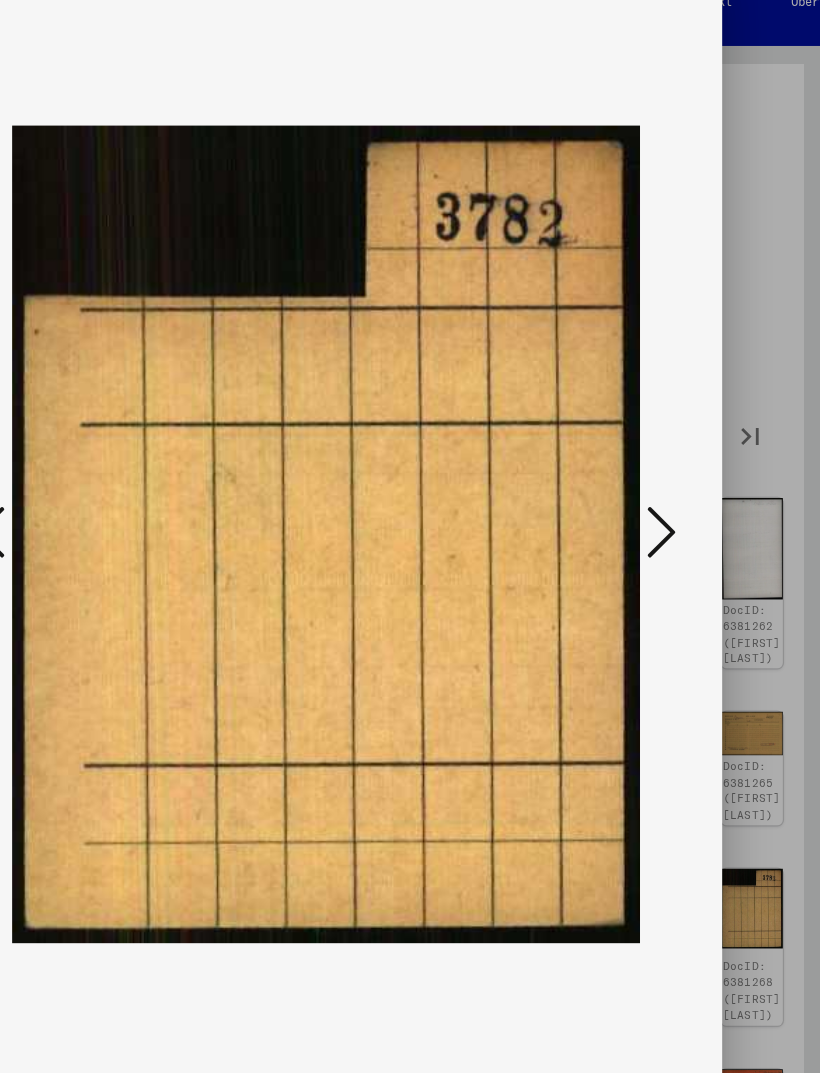 click at bounding box center (688, 475) 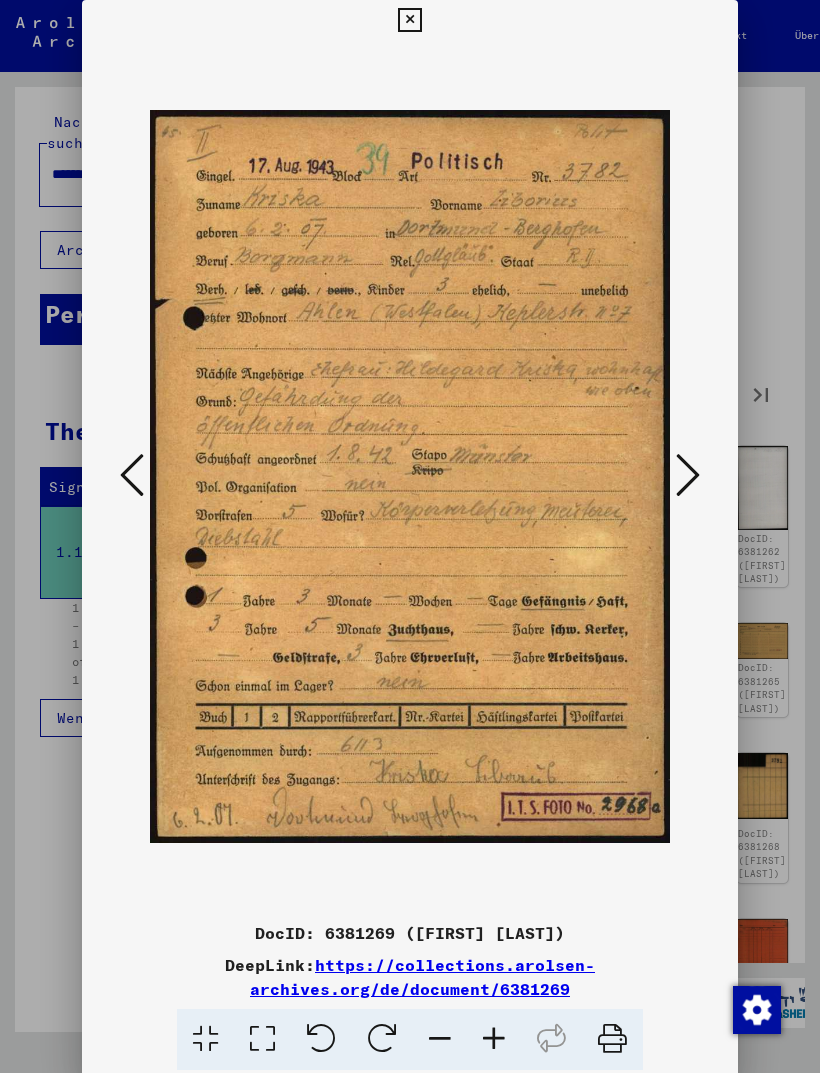 click at bounding box center [688, 476] 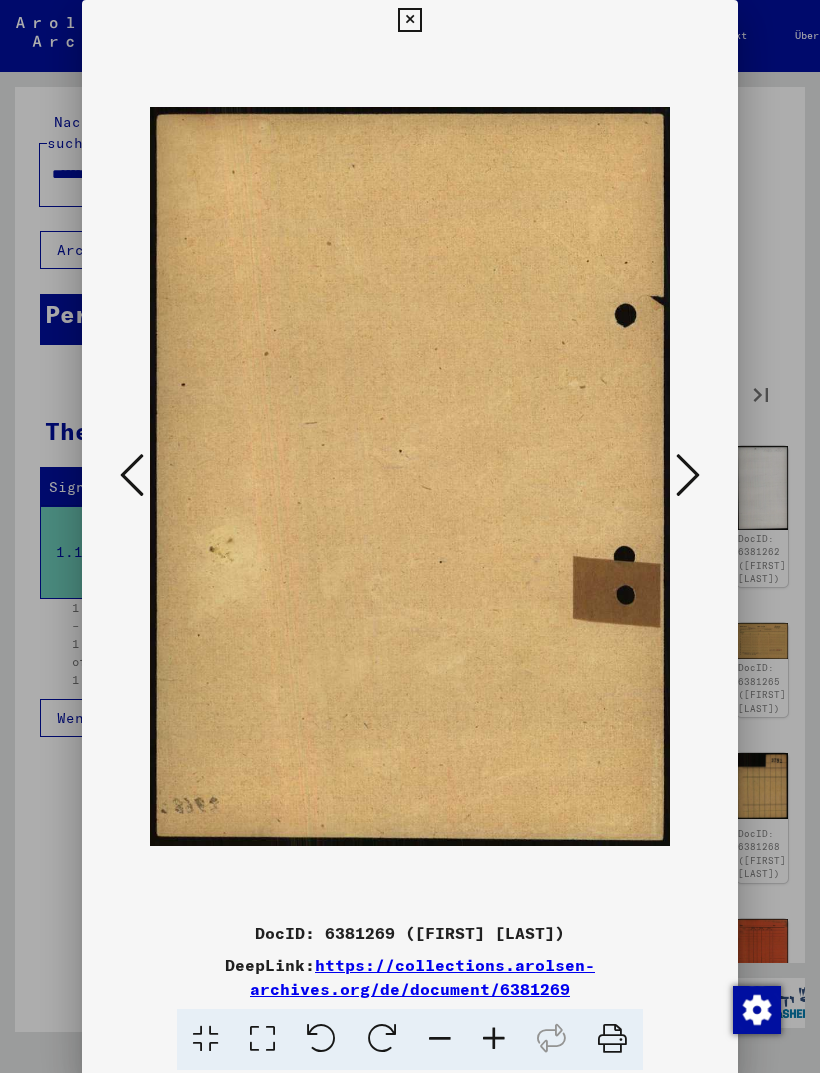 click at bounding box center (688, 475) 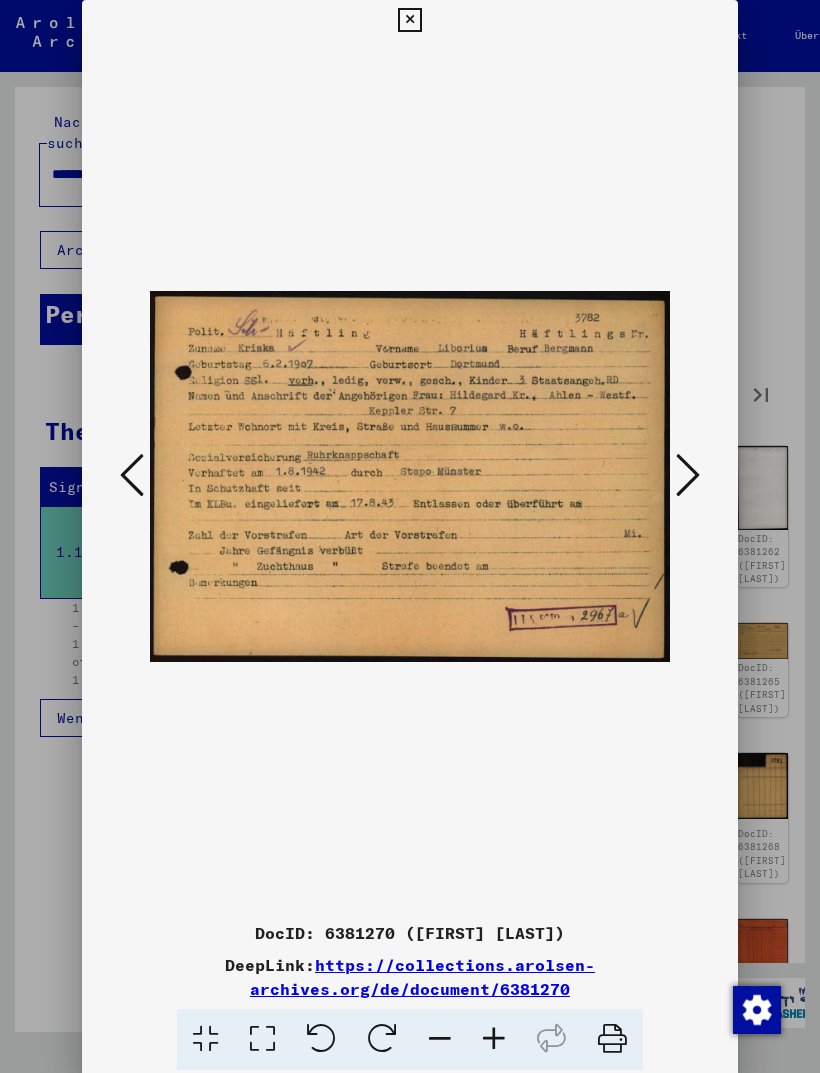 click at bounding box center (688, 476) 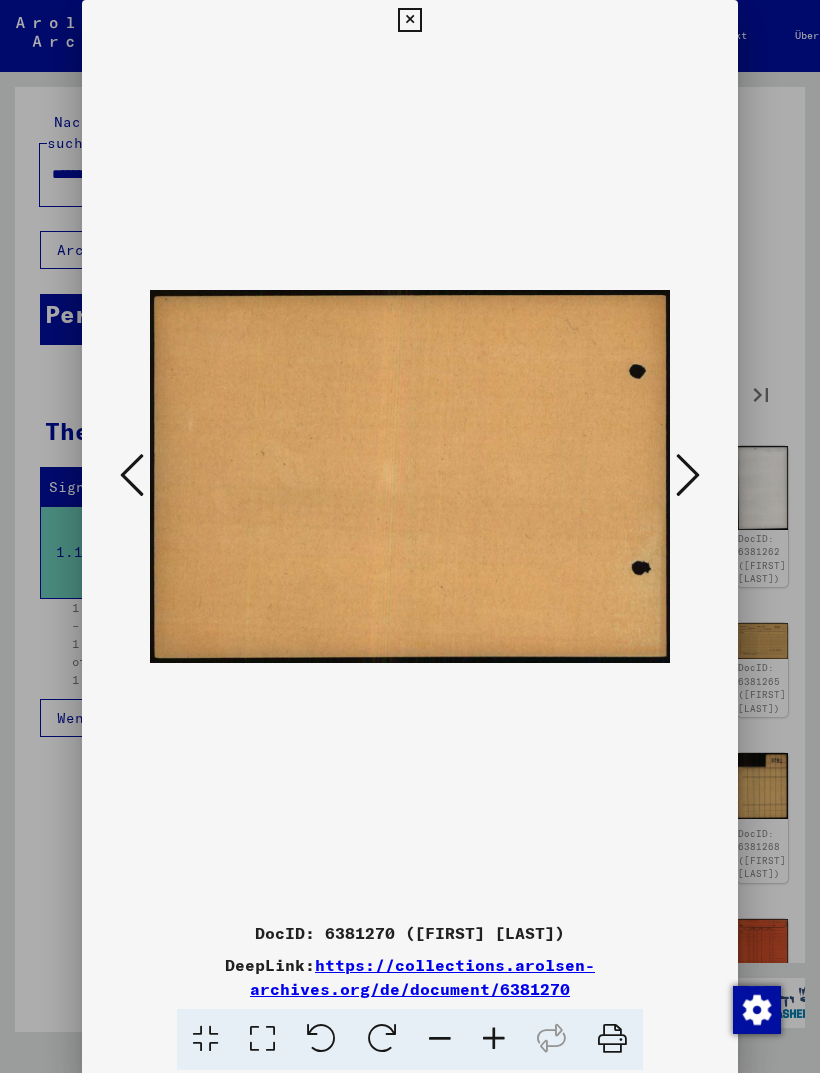 click at bounding box center (688, 475) 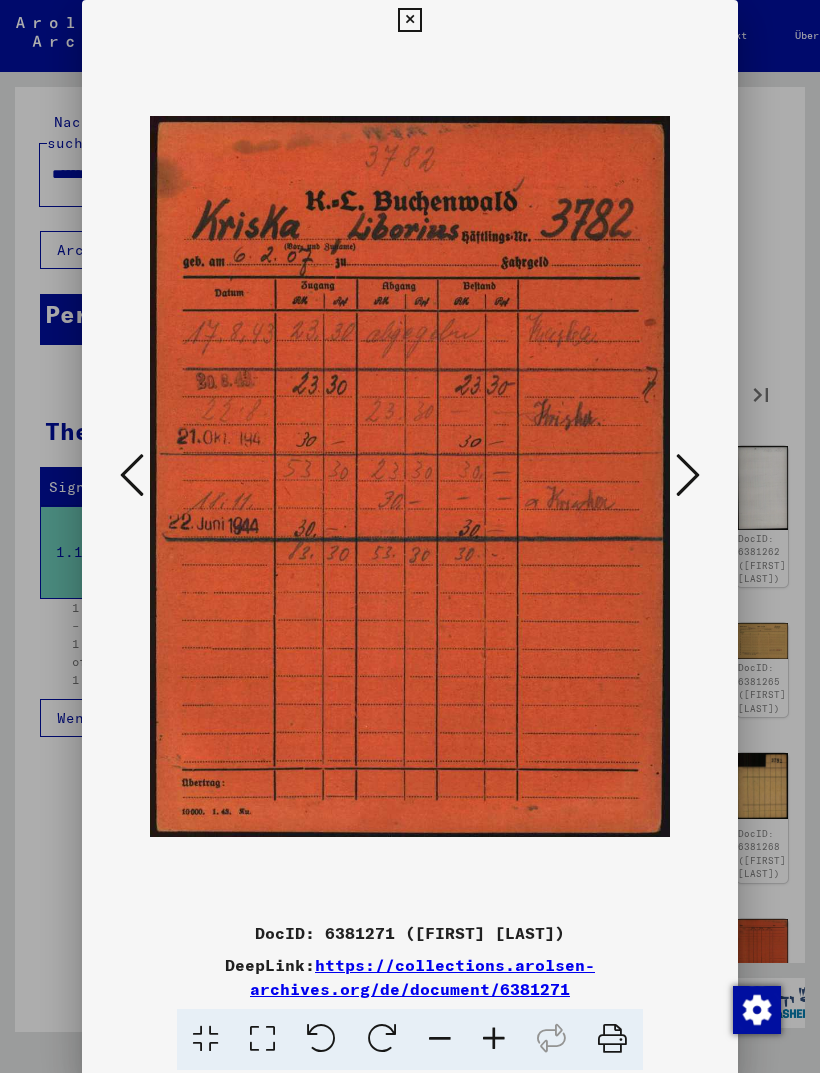 click at bounding box center [688, 475] 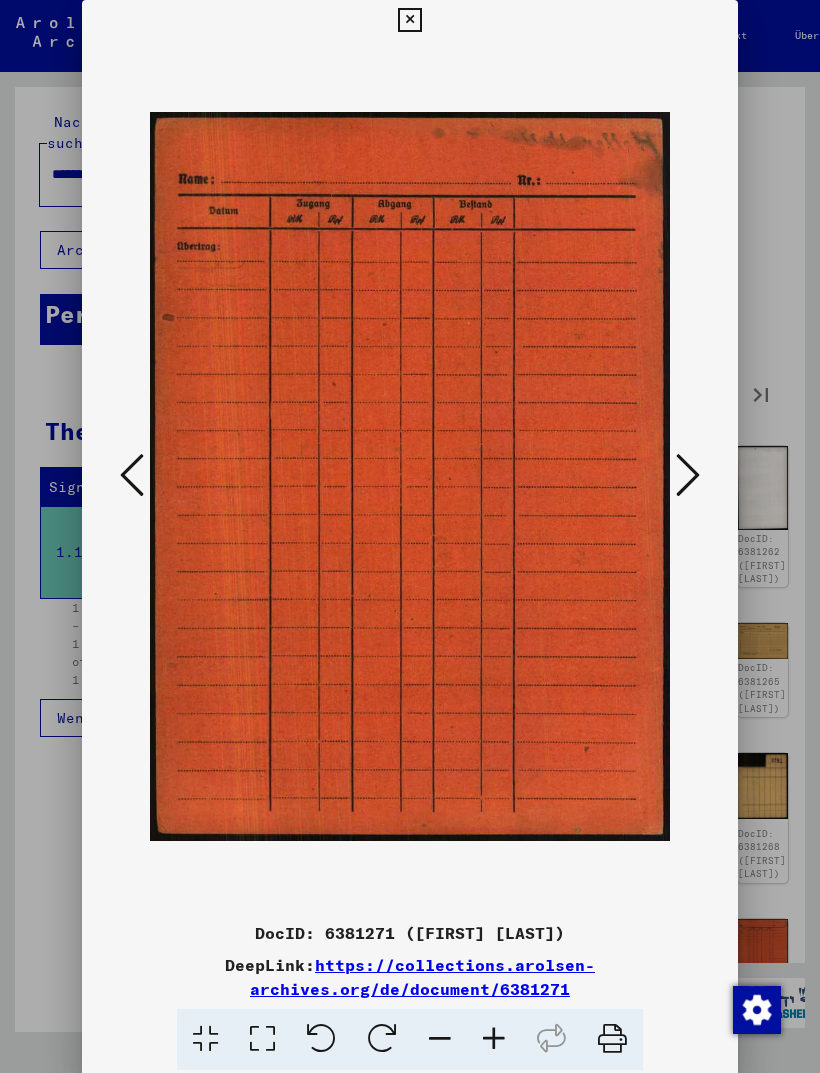 click at bounding box center [688, 475] 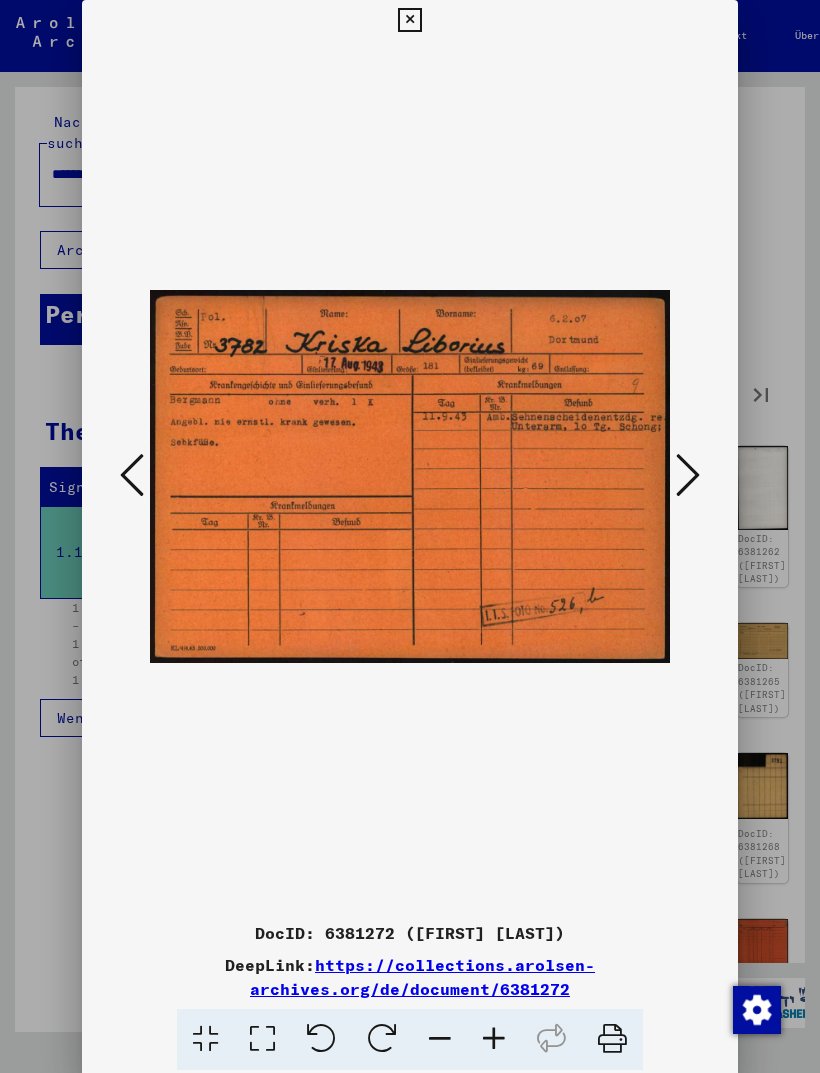 click at bounding box center [688, 475] 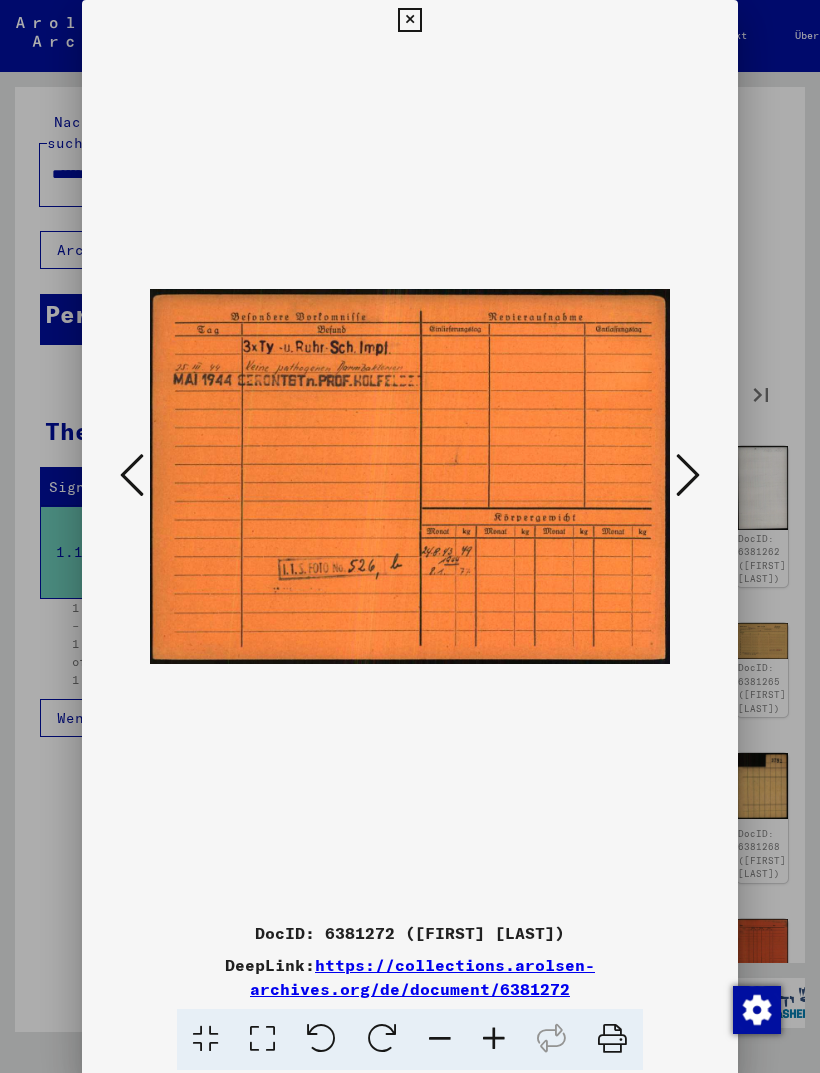 click at bounding box center (688, 475) 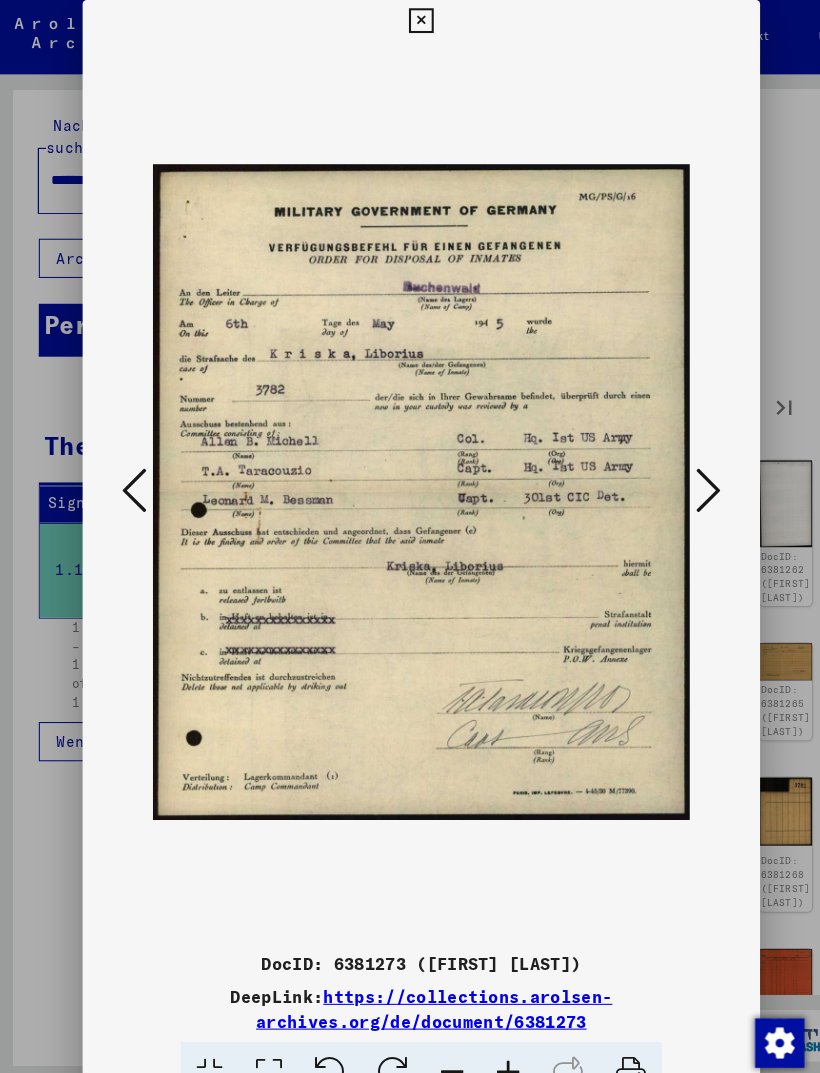 click at bounding box center (688, 475) 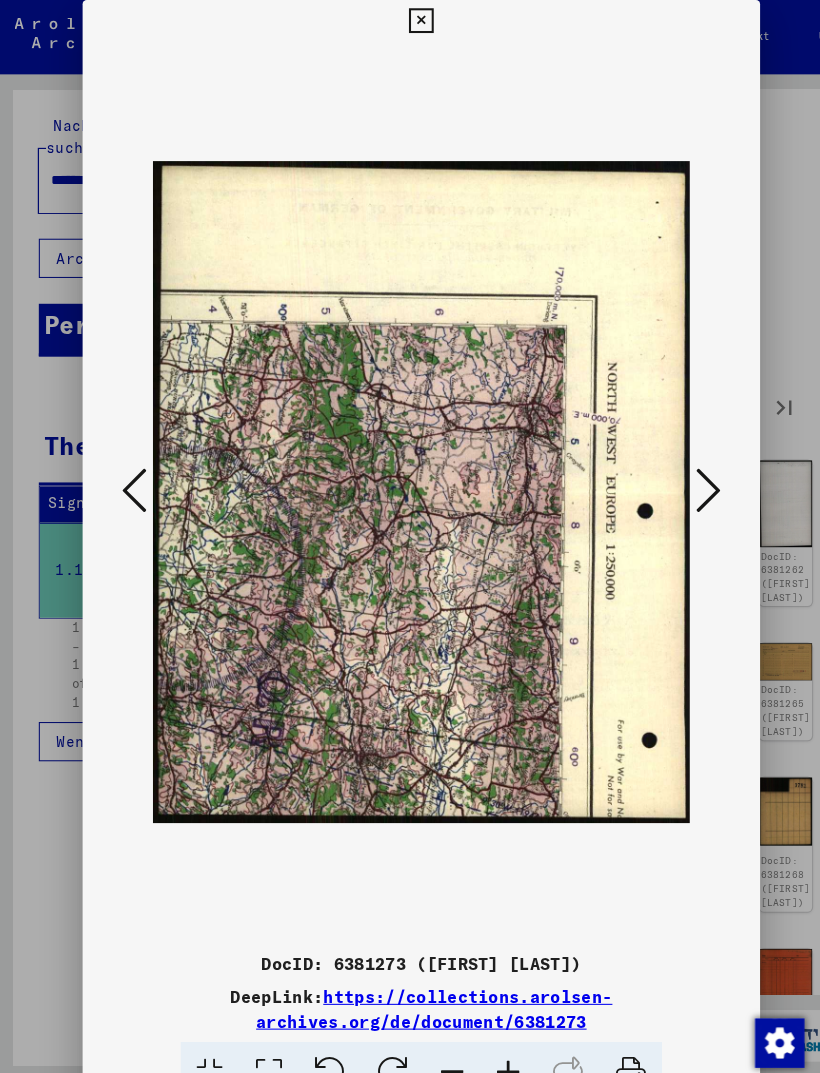 click at bounding box center [688, 475] 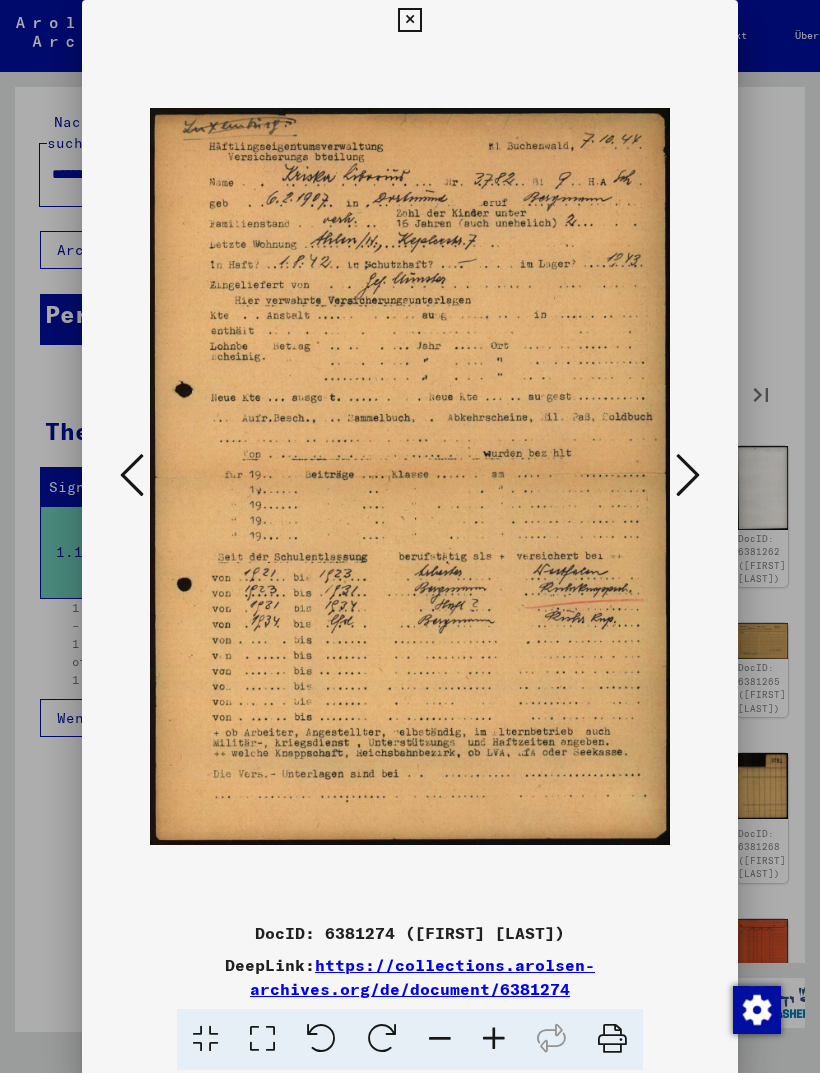 click at bounding box center (688, 475) 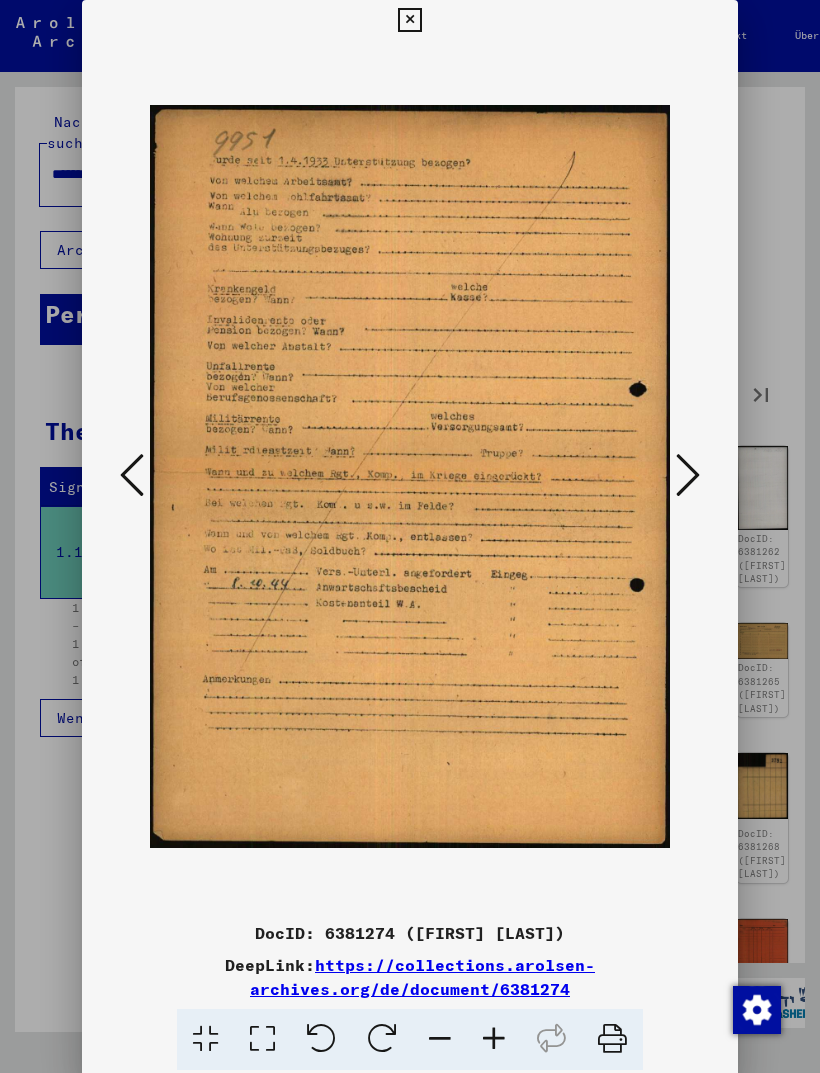 click at bounding box center (688, 475) 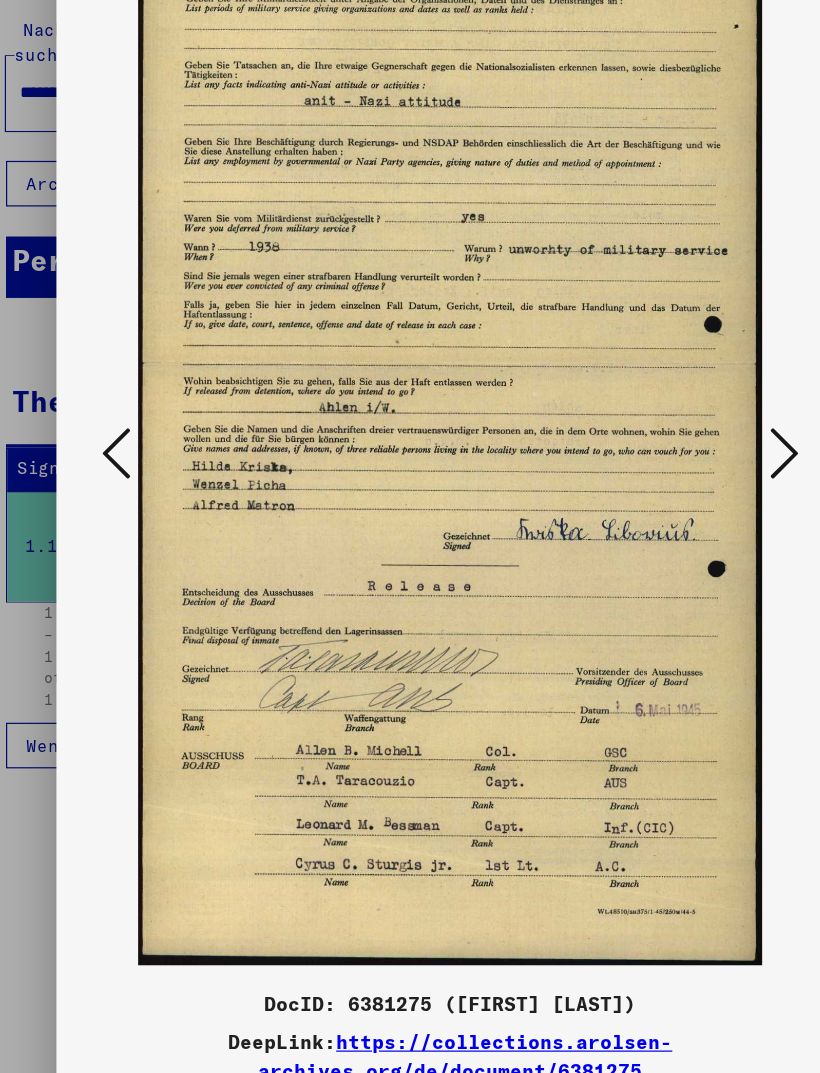 click at bounding box center [688, 475] 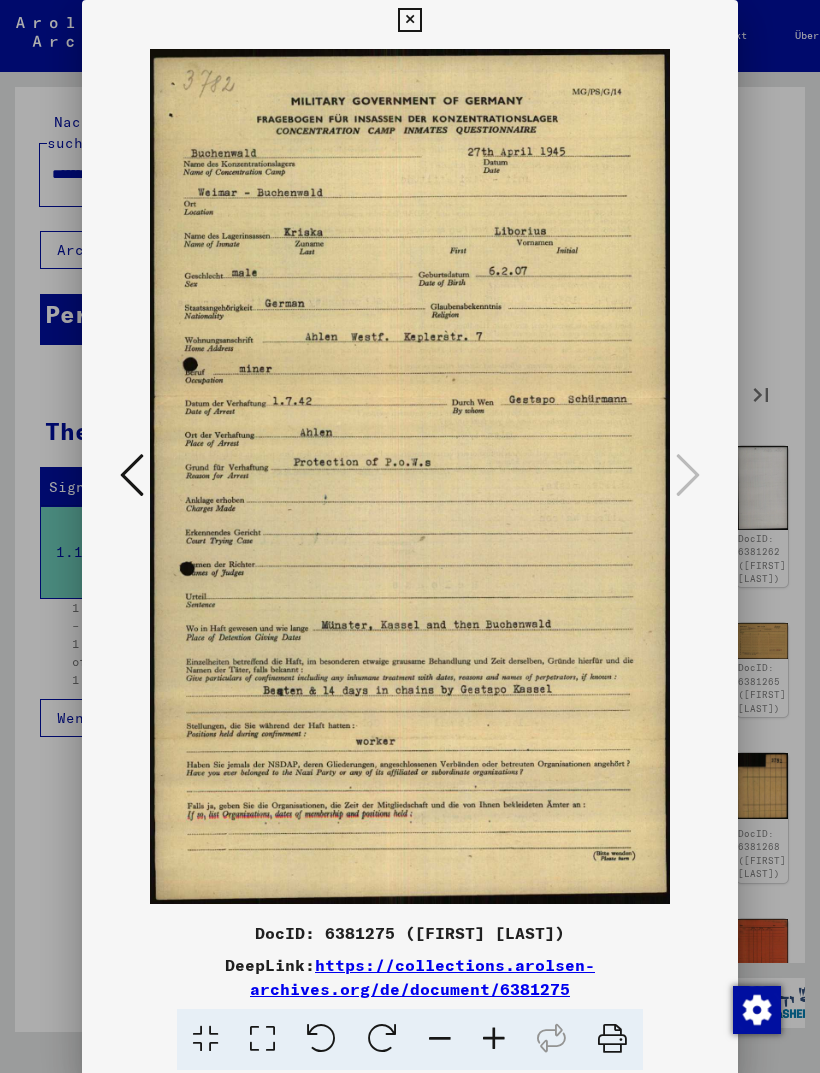 click at bounding box center (409, 20) 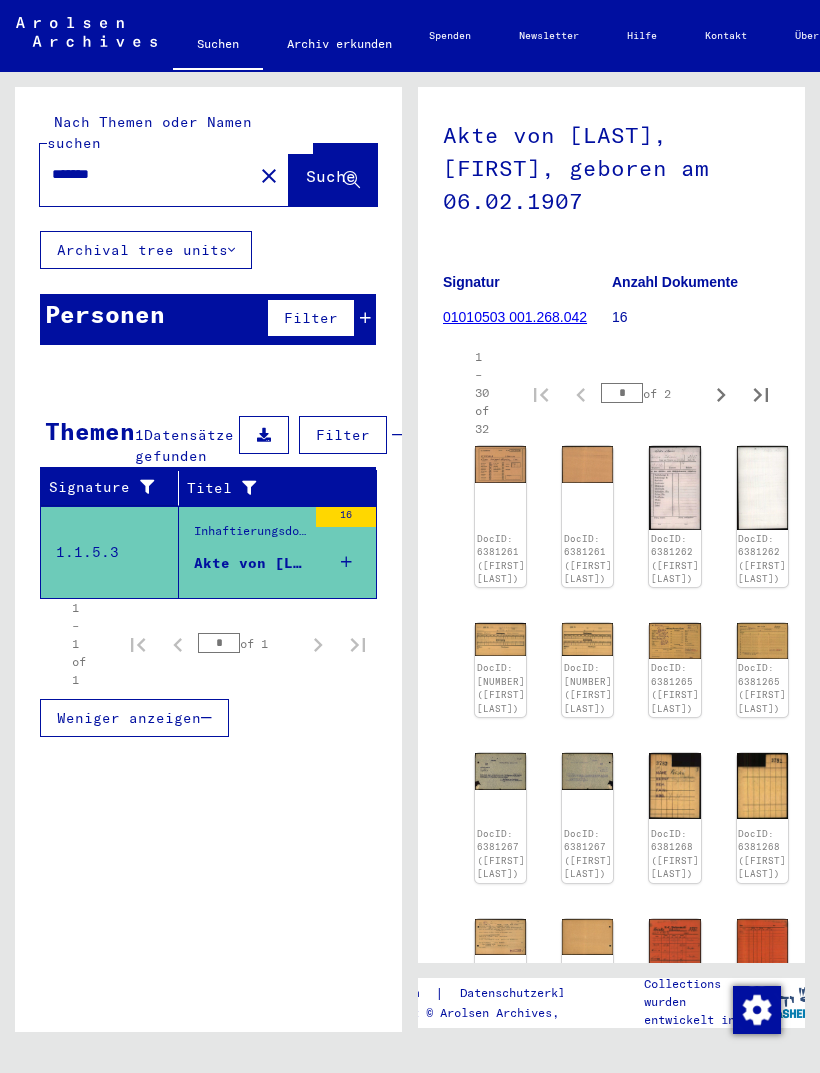 scroll, scrollTop: 0, scrollLeft: 0, axis: both 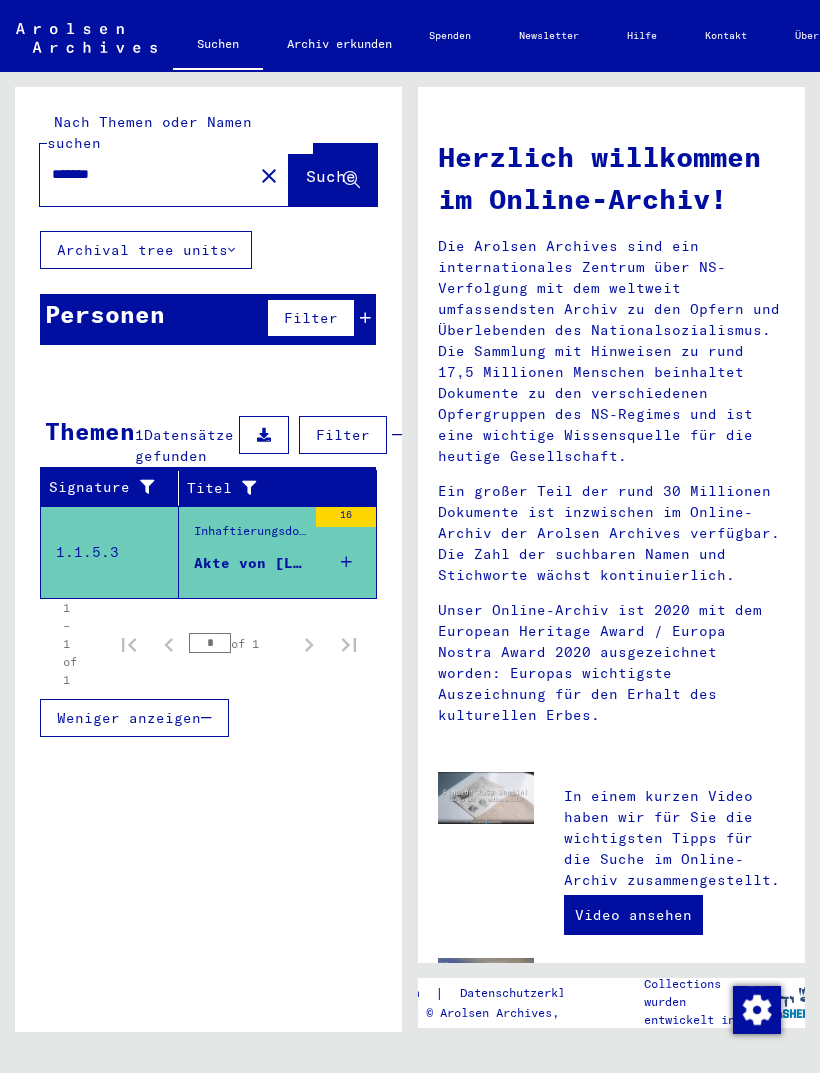 click on "close" 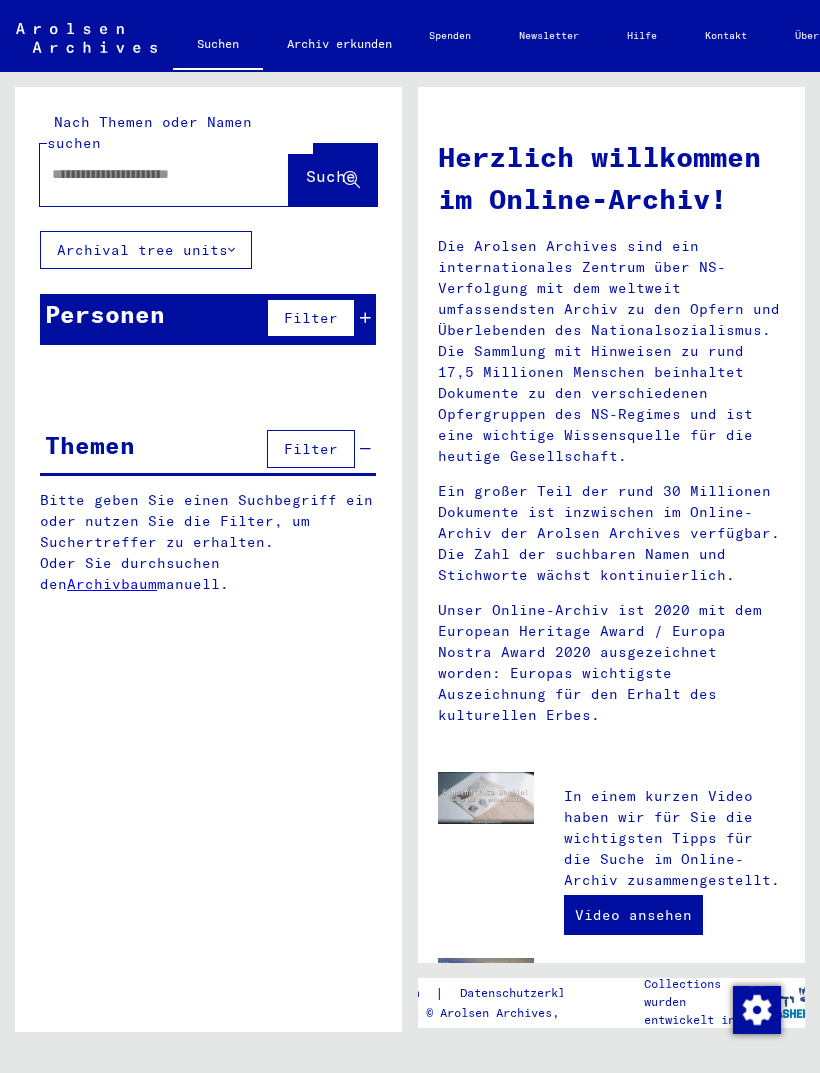 click at bounding box center (140, 174) 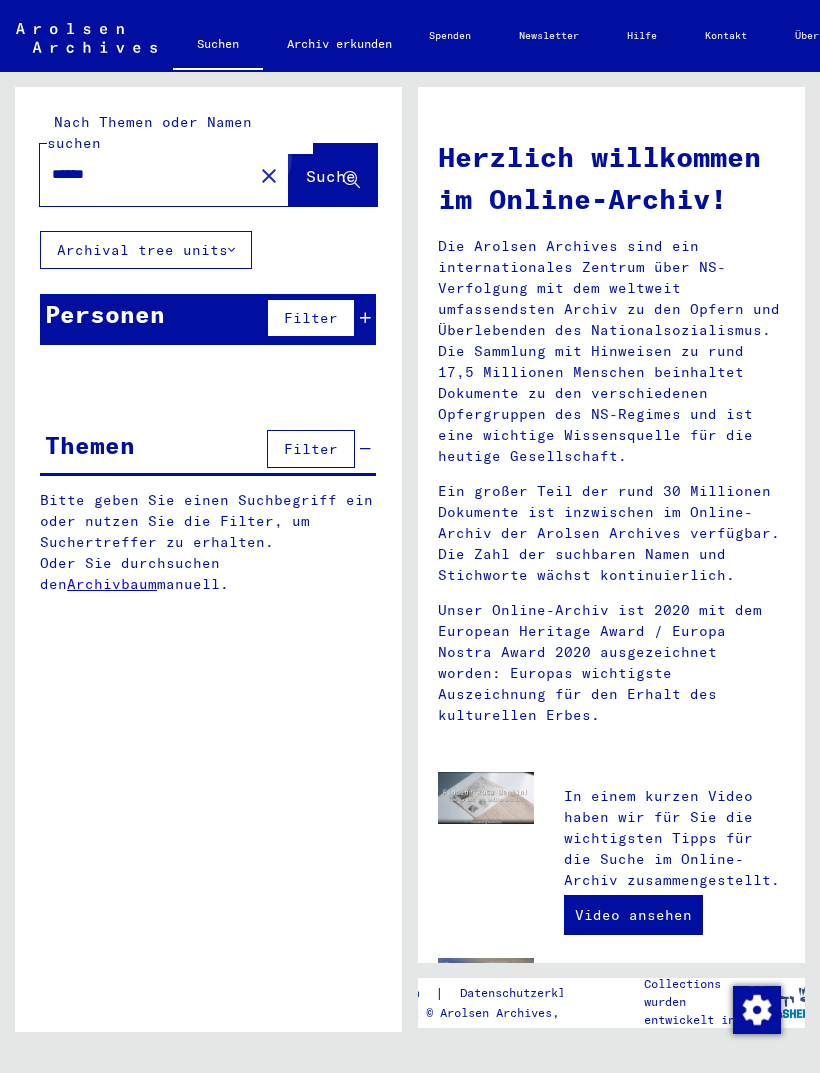 type on "******" 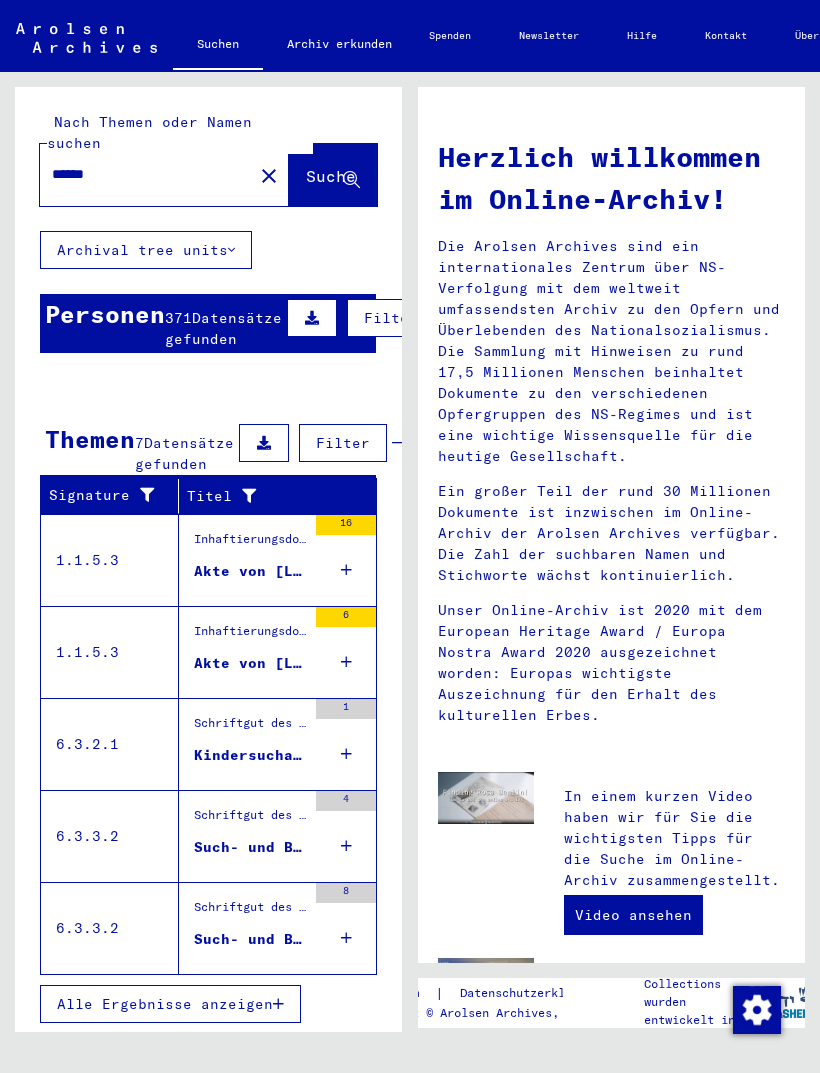 scroll, scrollTop: 23, scrollLeft: 0, axis: vertical 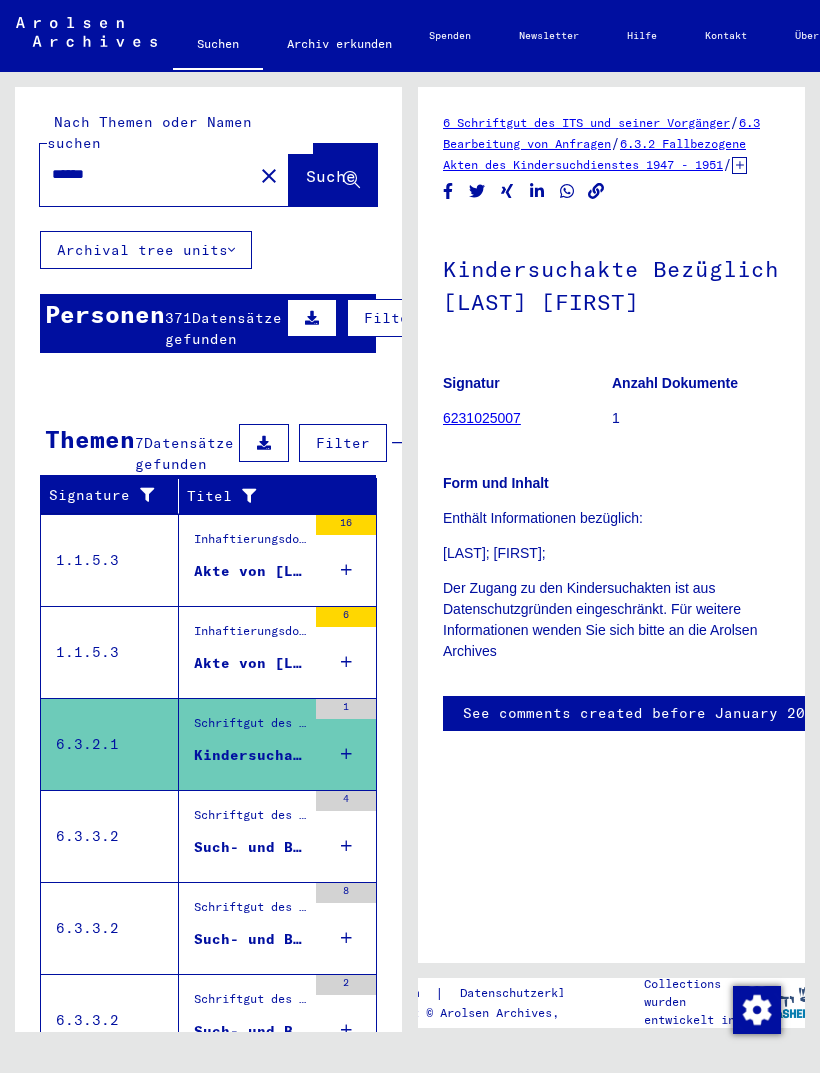 click on "1" 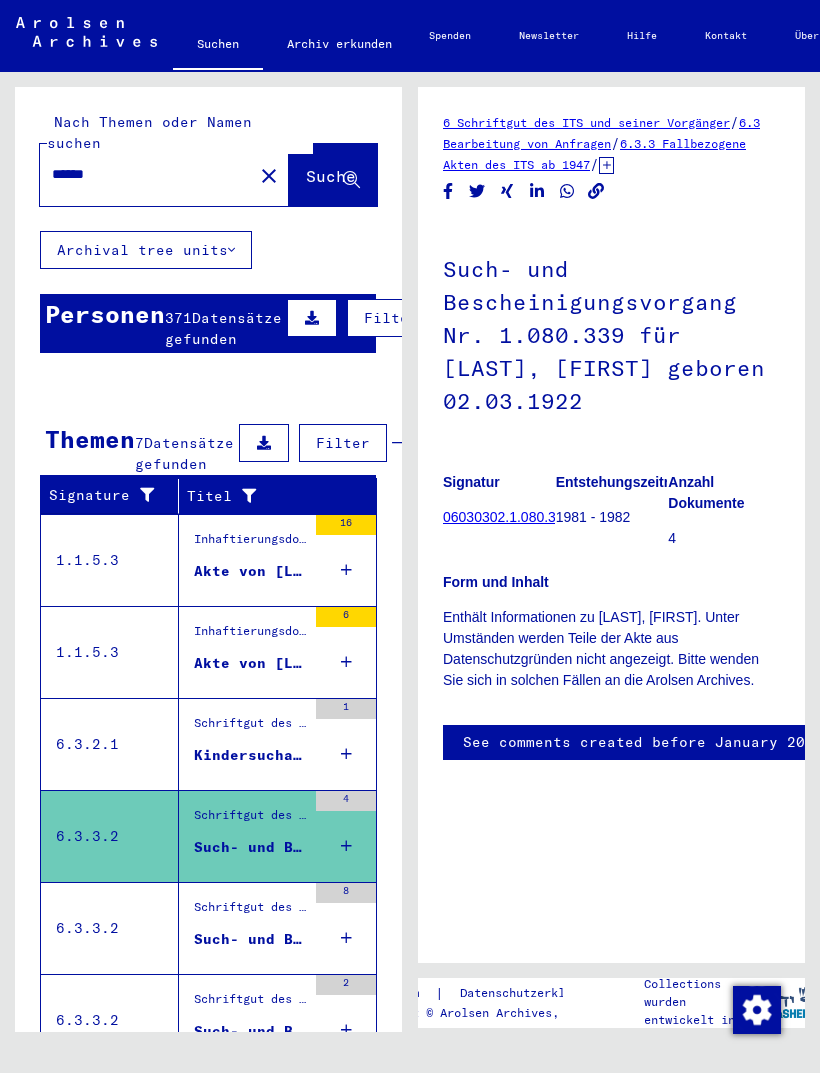 scroll, scrollTop: 0, scrollLeft: 0, axis: both 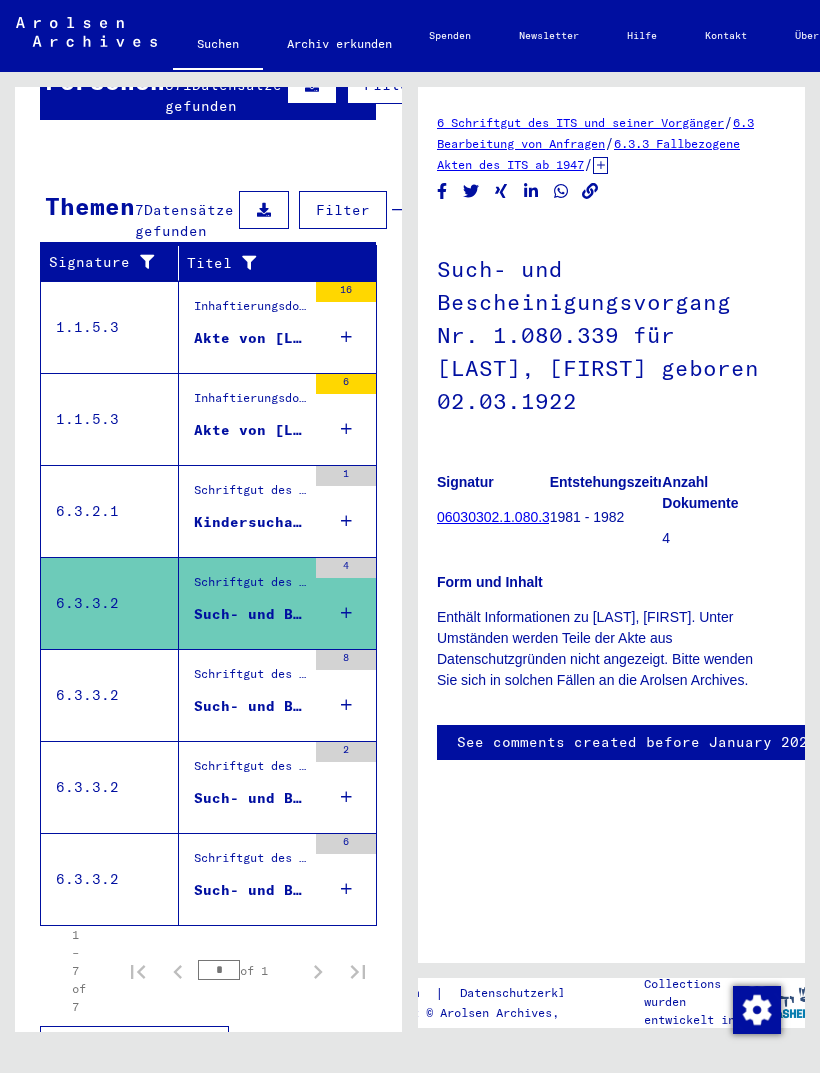click on "Such- und Bescheinigungsvorgang Nr. 1.618.023 für [LAST], [FIRST] geboren 26.11.1915" at bounding box center (250, 706) 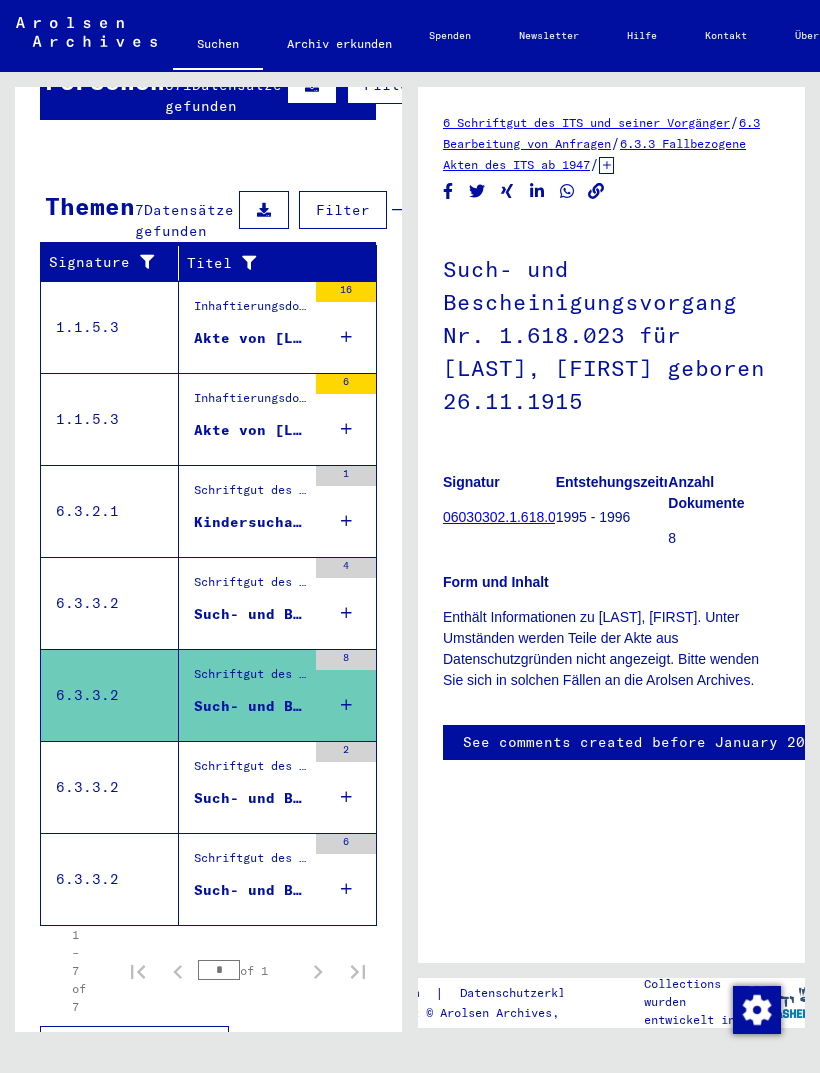 click on "Schriftgut des ITS und seiner Vorgänger > Bearbeitung von Anfragen > Fallbezogene Akten des ITS ab 1947 > T/D-Fallablage > Such- und Bescheinigungsvorgänge mit den (T/D-) Nummern von 3.000.000 bis 3.249.999 > Such- und Bescheinigungsvorgänge mit den (T/D-) Nummern von 3.041.000 bis 3.041.499" at bounding box center (250, 772) 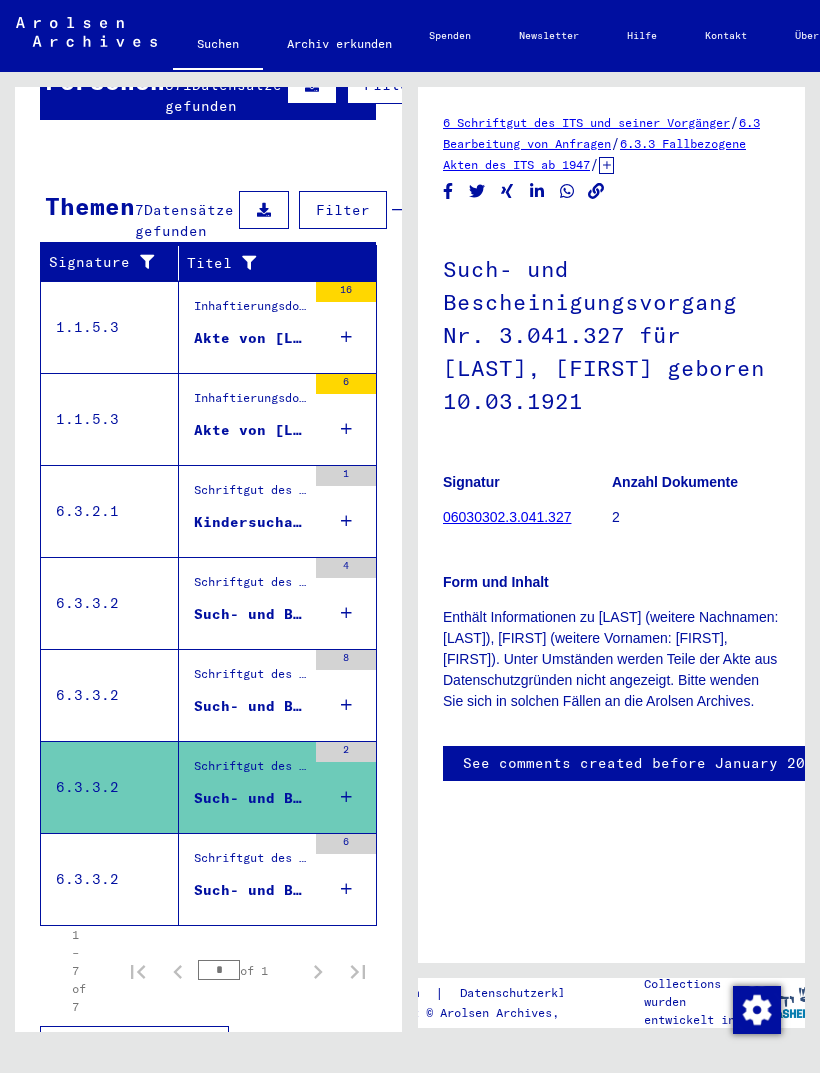 click on "Such- und Bescheinigungsvorgang Nr. 394.906 für [LAST], [FIRST] geboren 06.02.1907" at bounding box center [250, 890] 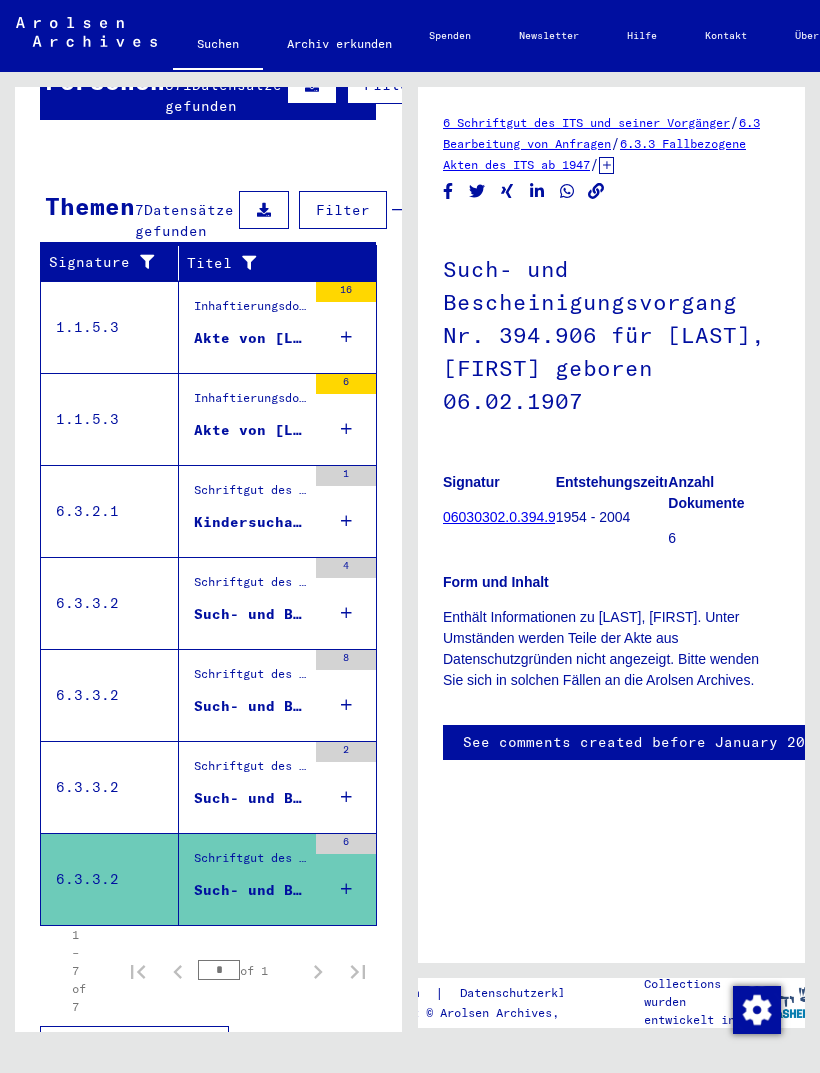 click on "Schriftgut des ITS und seiner Vorgänger > Bearbeitung von Anfragen > Fallbezogene Akten des ITS ab 1947 > T/D-Fallablage > Such- und Bescheinigungsvorgänge mit den (T/D-) Nummern von 3.000.000 bis 3.249.999 > Such- und Bescheinigungsvorgänge mit den (T/D-) Nummern von 3.041.000 bis 3.041.499" at bounding box center [250, 771] 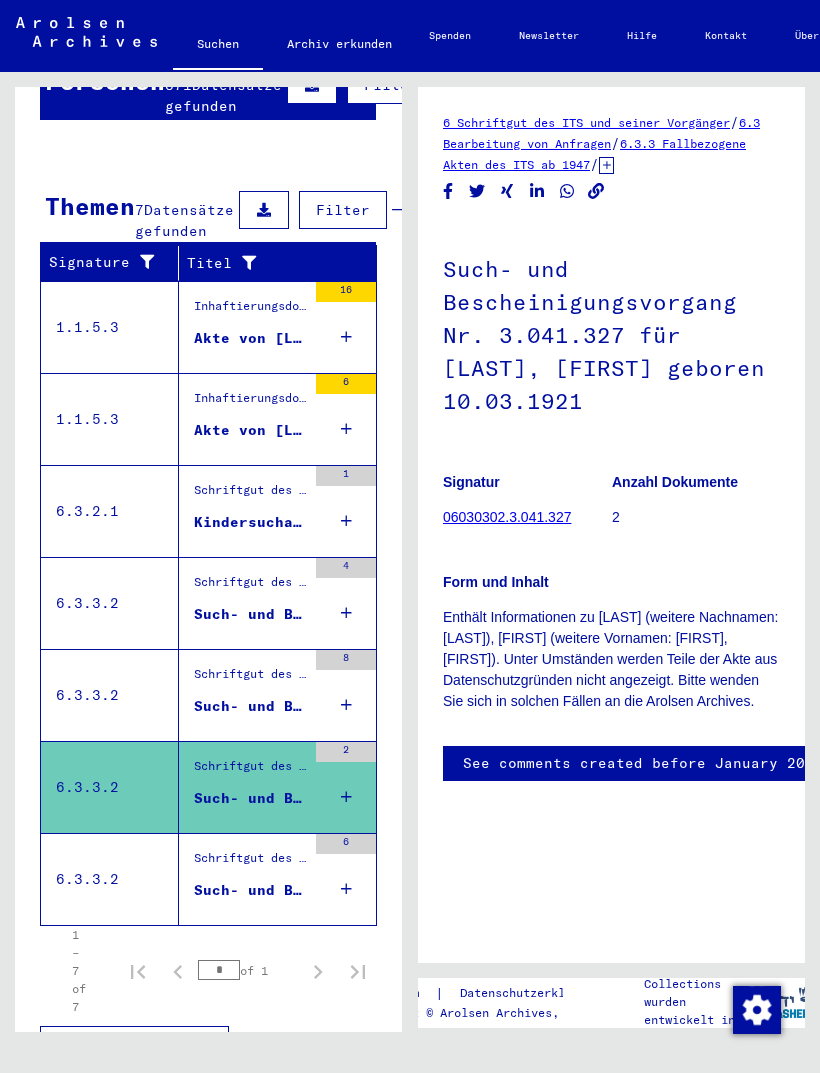 click on "Such- und Bescheinigungsvorgang Nr. 394.906 für [LAST], [FIRST] geboren 06.02.1907" at bounding box center [250, 890] 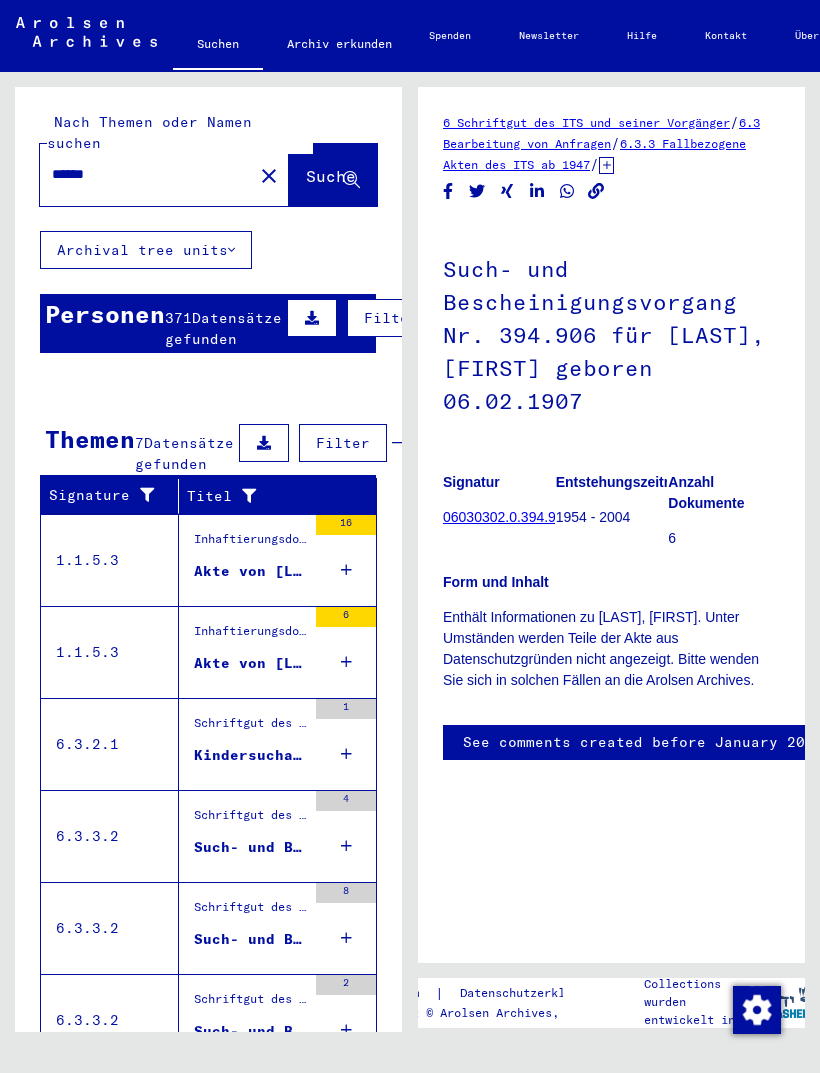 scroll, scrollTop: 0, scrollLeft: 0, axis: both 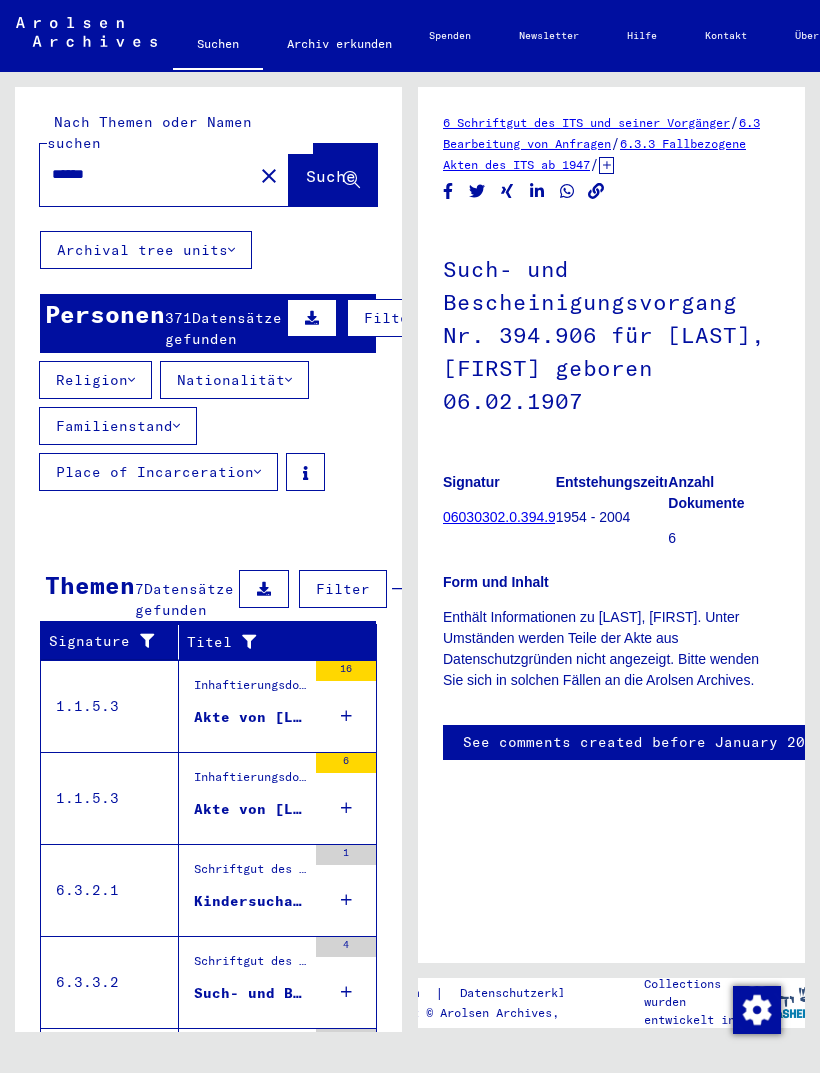 click on "Nationalität" at bounding box center [234, 380] 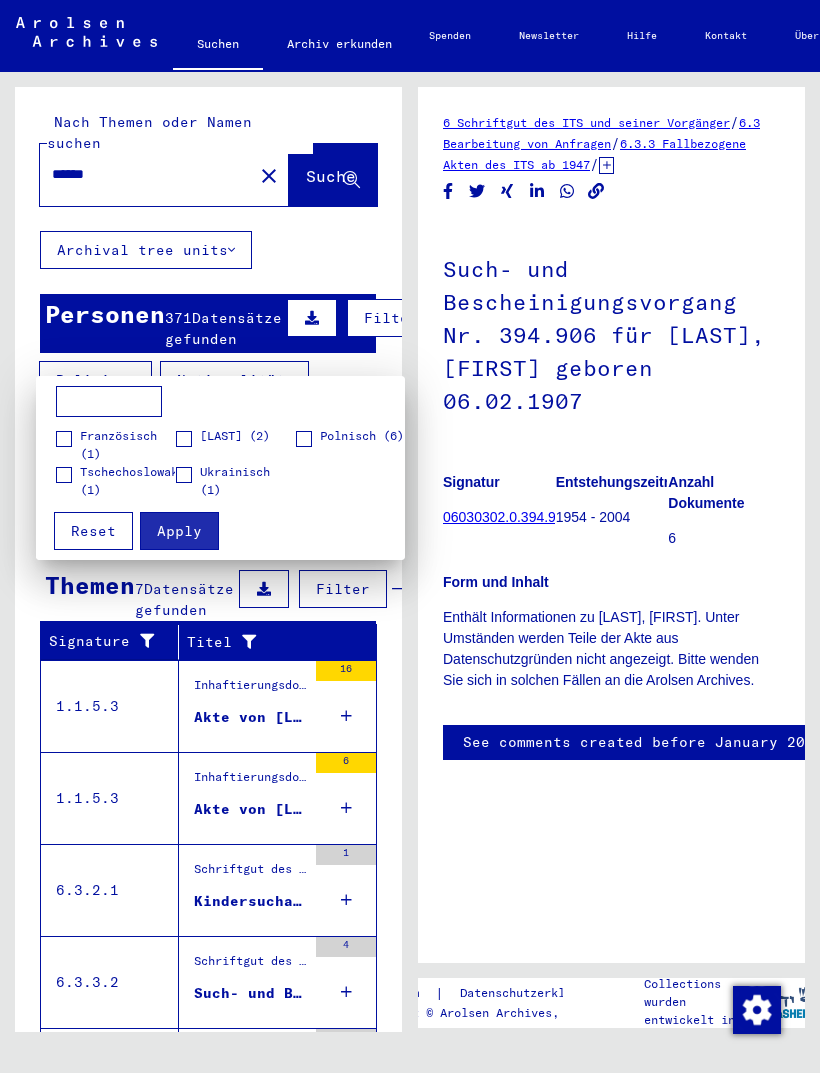 scroll, scrollTop: 0, scrollLeft: 0, axis: both 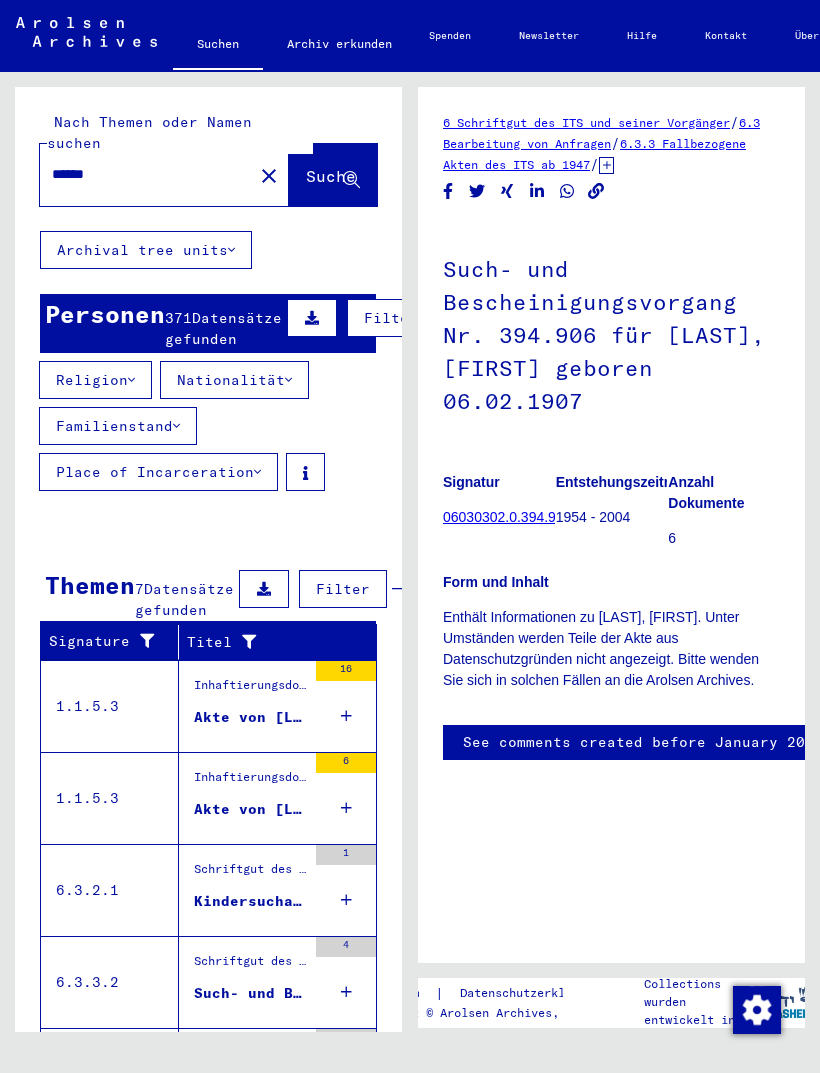 click at bounding box center (257, 472) 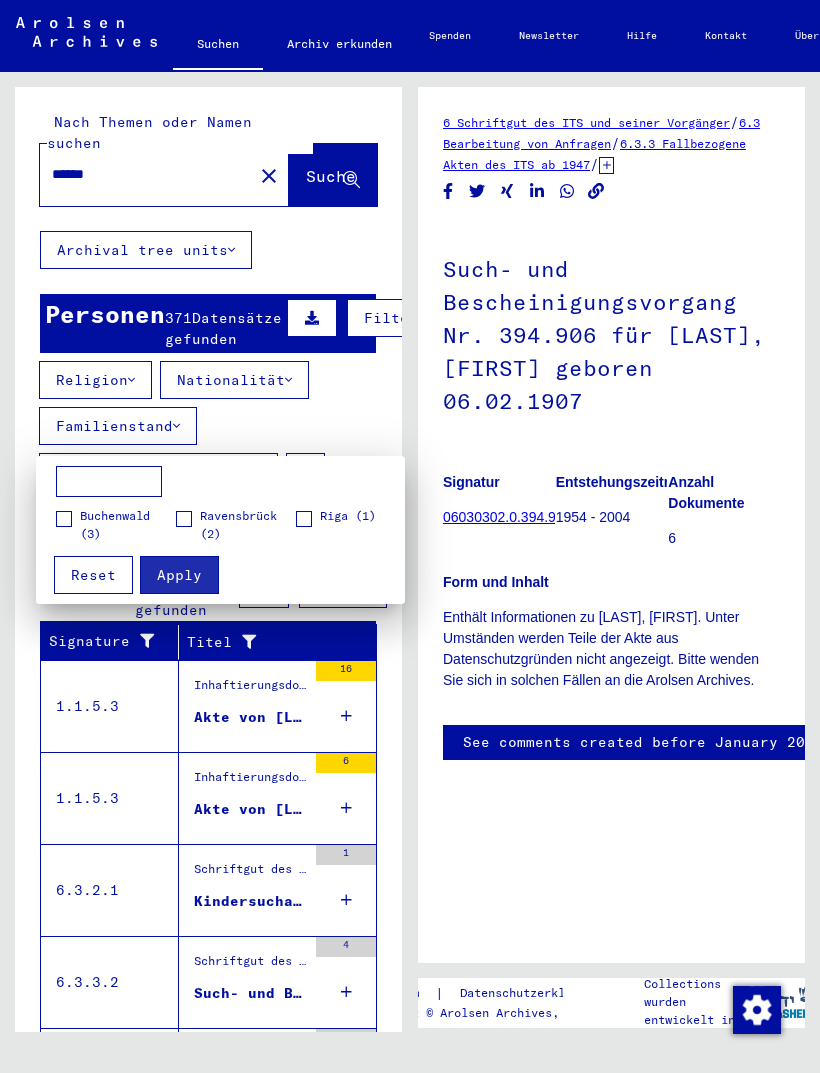 click at bounding box center [410, 536] 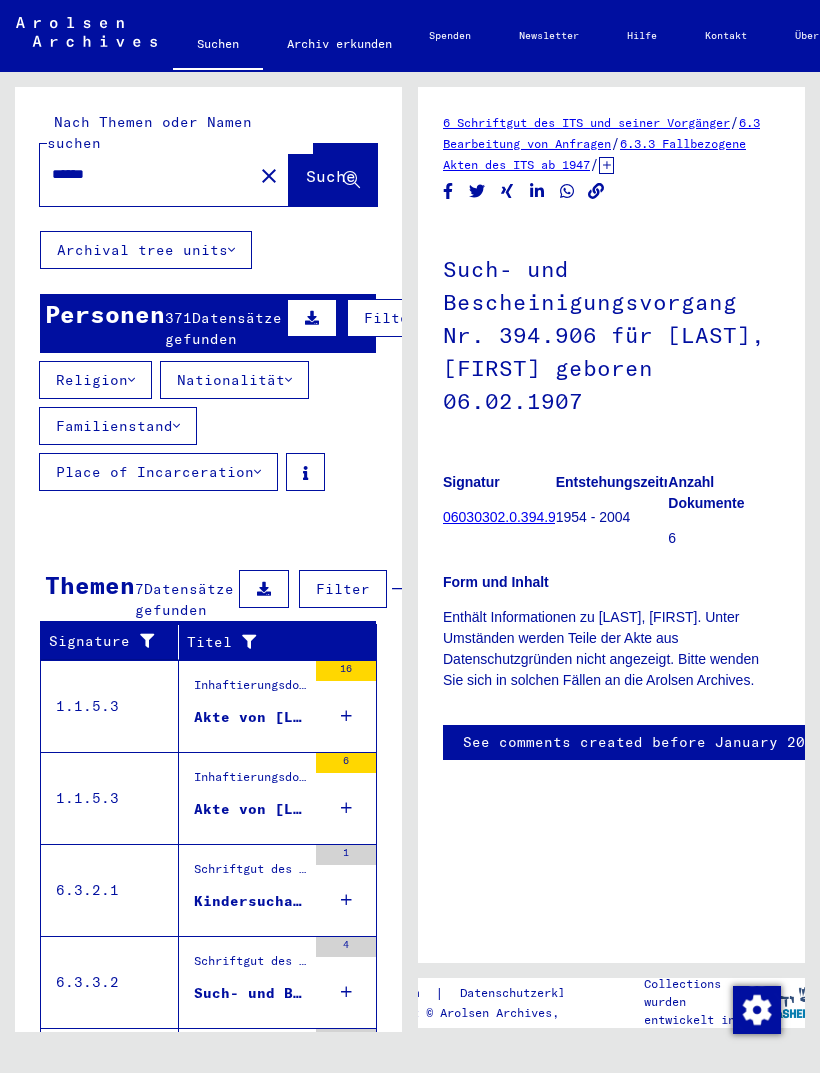 click on "Religion   Nationalität   Familienstand   Place of Incarceration" at bounding box center (208, 430) 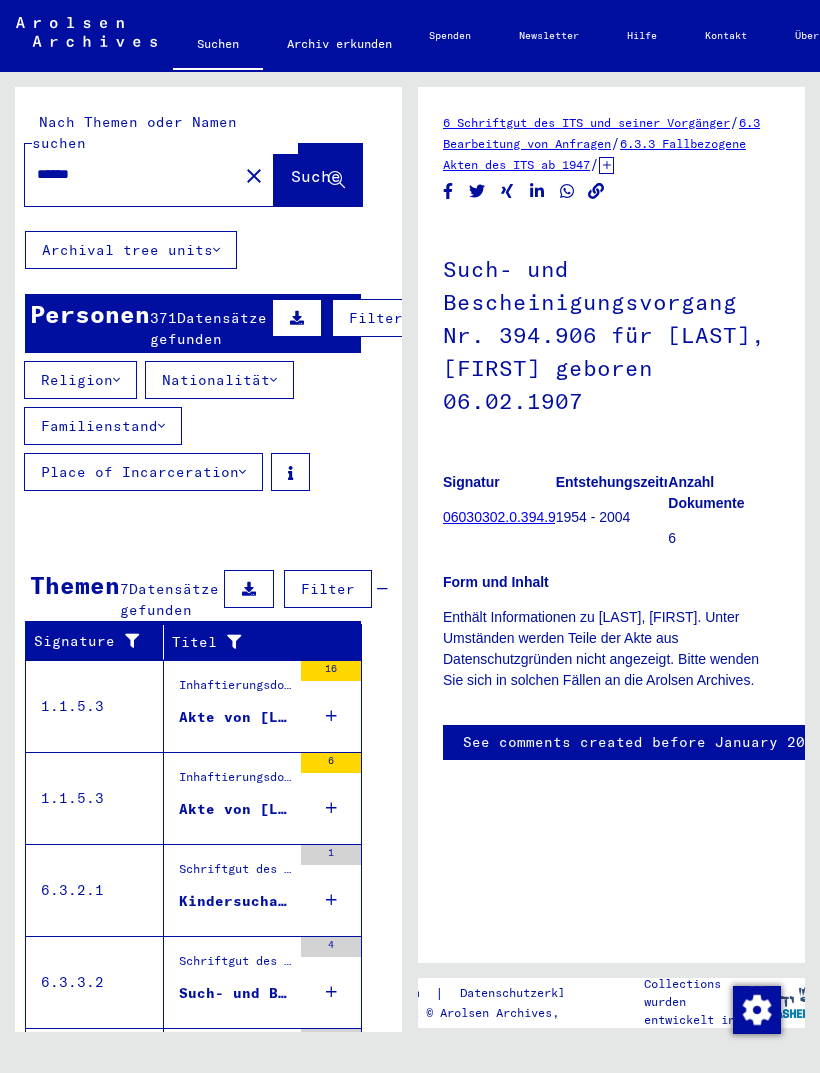 scroll, scrollTop: 0, scrollLeft: 15, axis: horizontal 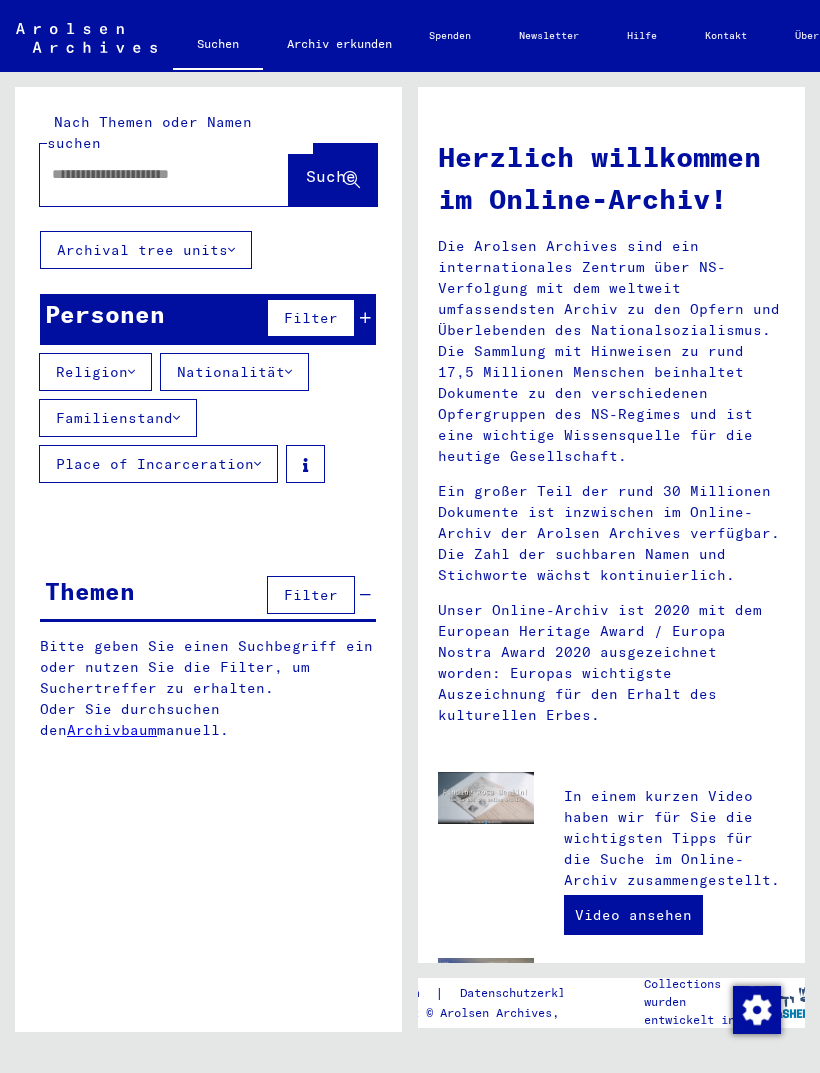 click at bounding box center [140, 174] 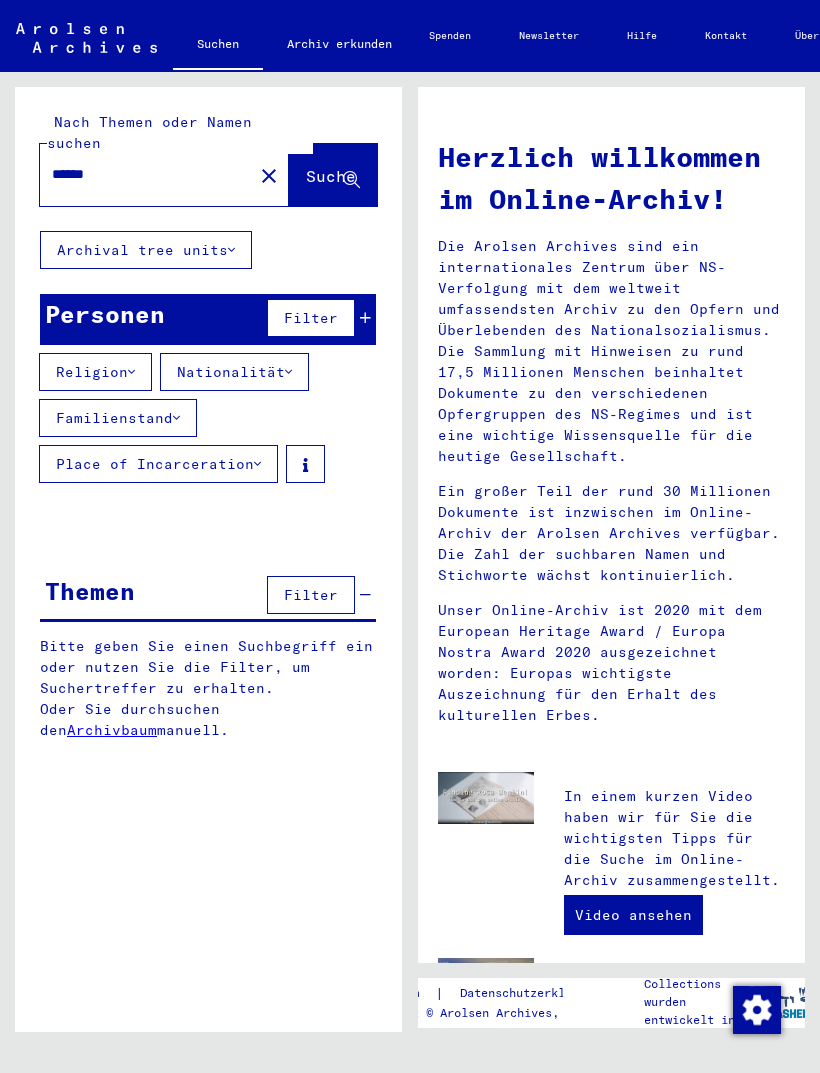 type on "******" 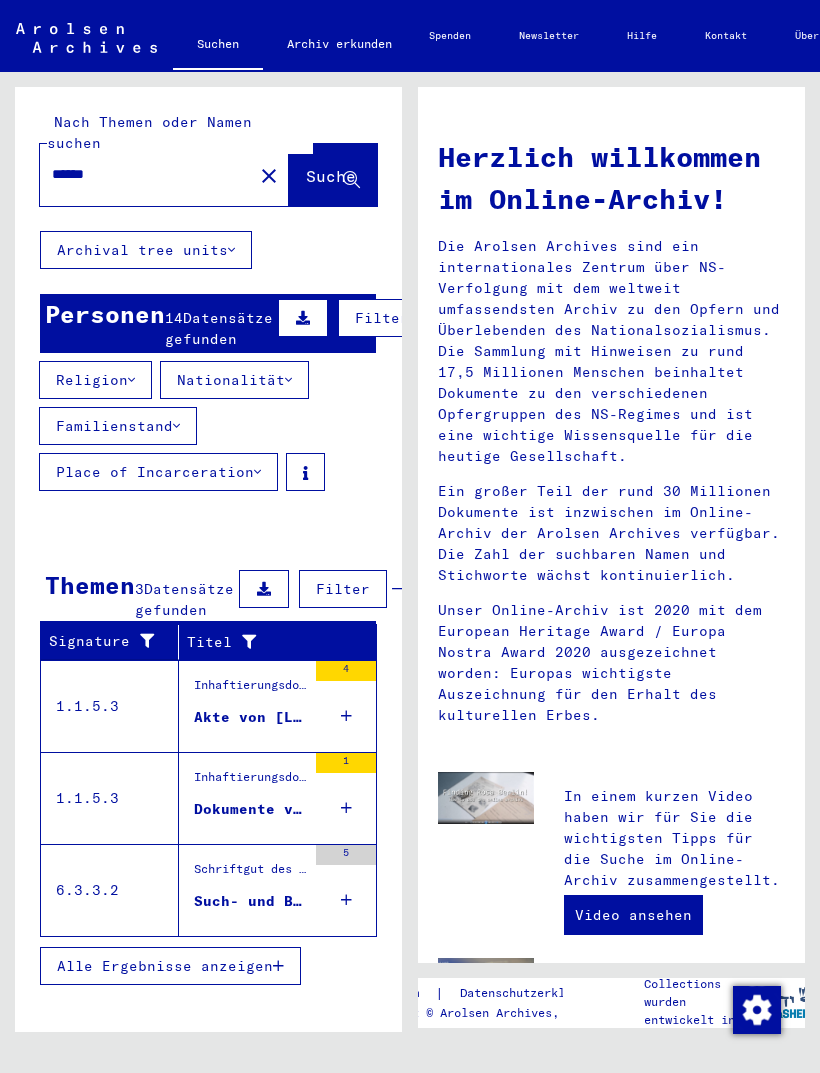 click on "Inhaftierungsdokumente > Lager und Ghettos > Konzentrationslager Buchenwald > Individuelle Unterlagen Männer Buchenwald  > Individuelle Häftlingsunterlagen - KL Buchenwald > Akten mit Namen ab A bis SYS und weiterer Untergliederung > Akten mit Namen ab FRISCH" at bounding box center [250, 690] 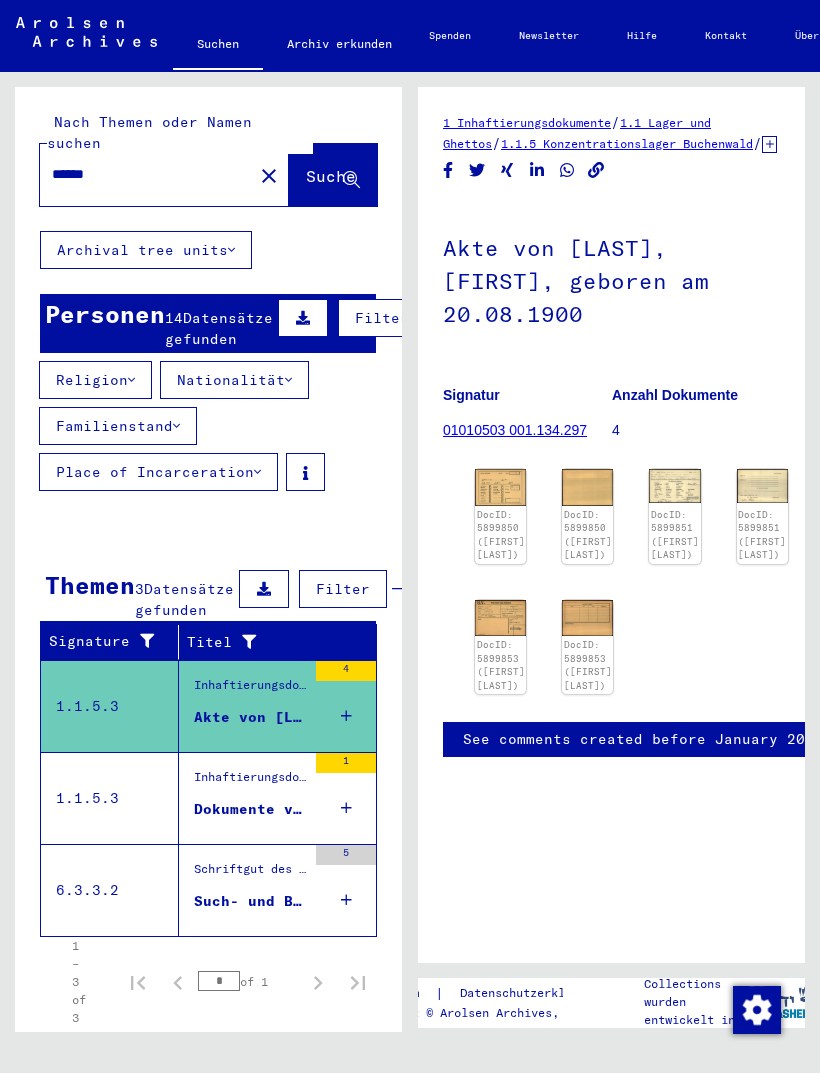 click on "Alle Ergebnisse anzeigen" at bounding box center [208, 836] 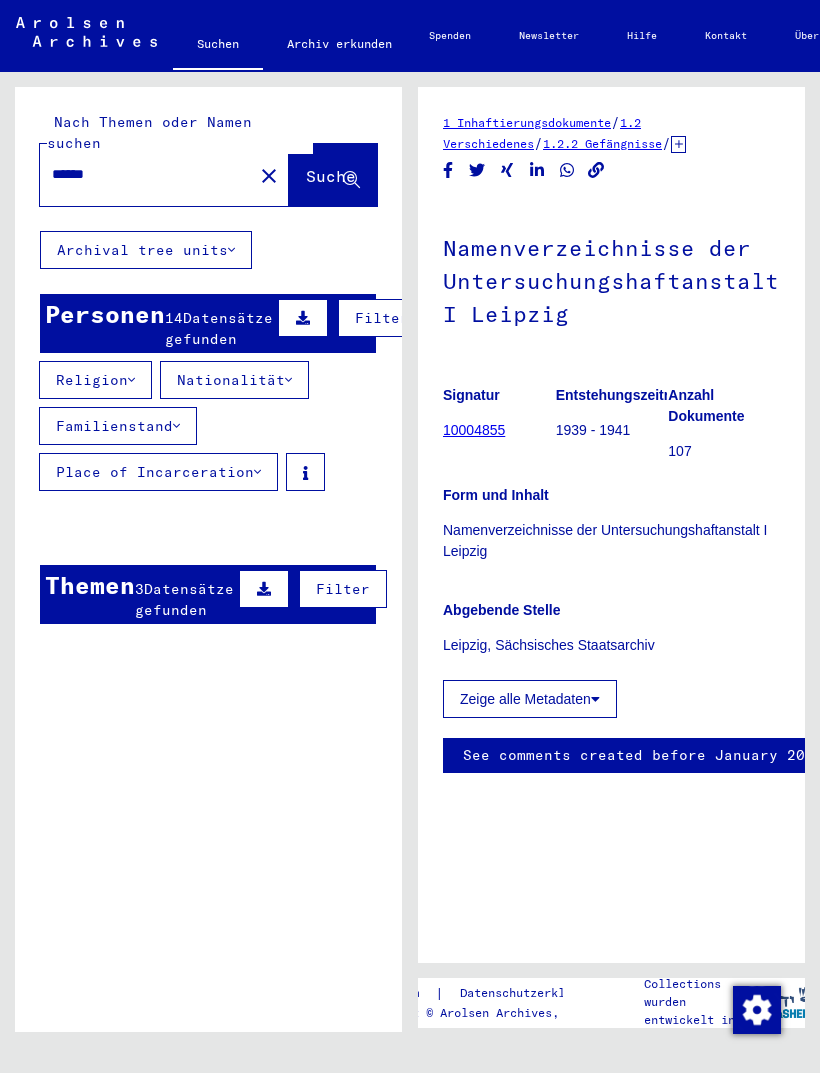 scroll, scrollTop: 0, scrollLeft: 0, axis: both 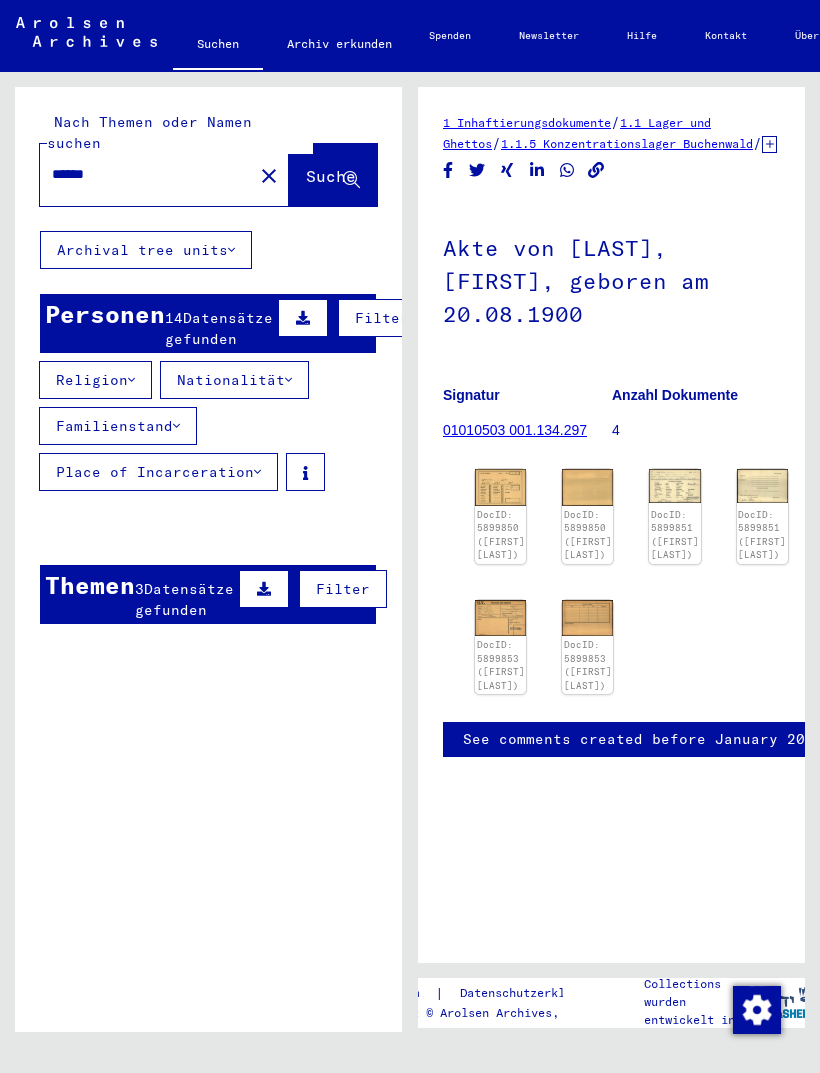 click 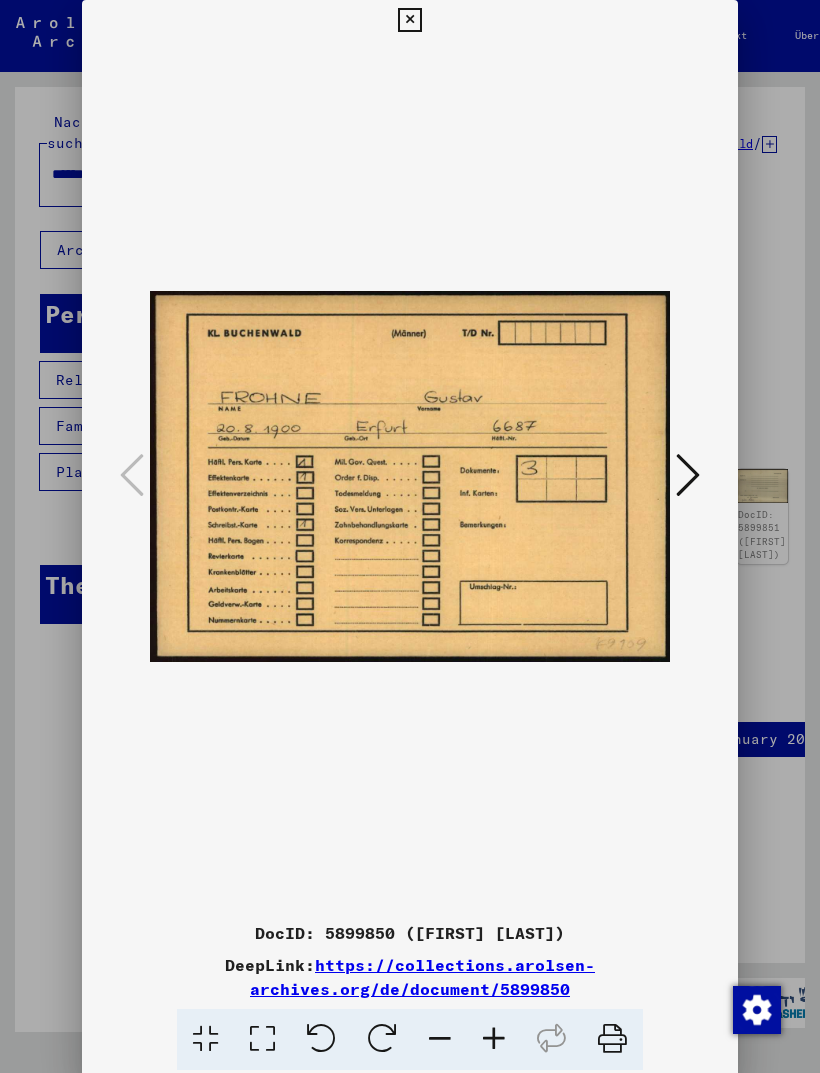 click at bounding box center (409, 20) 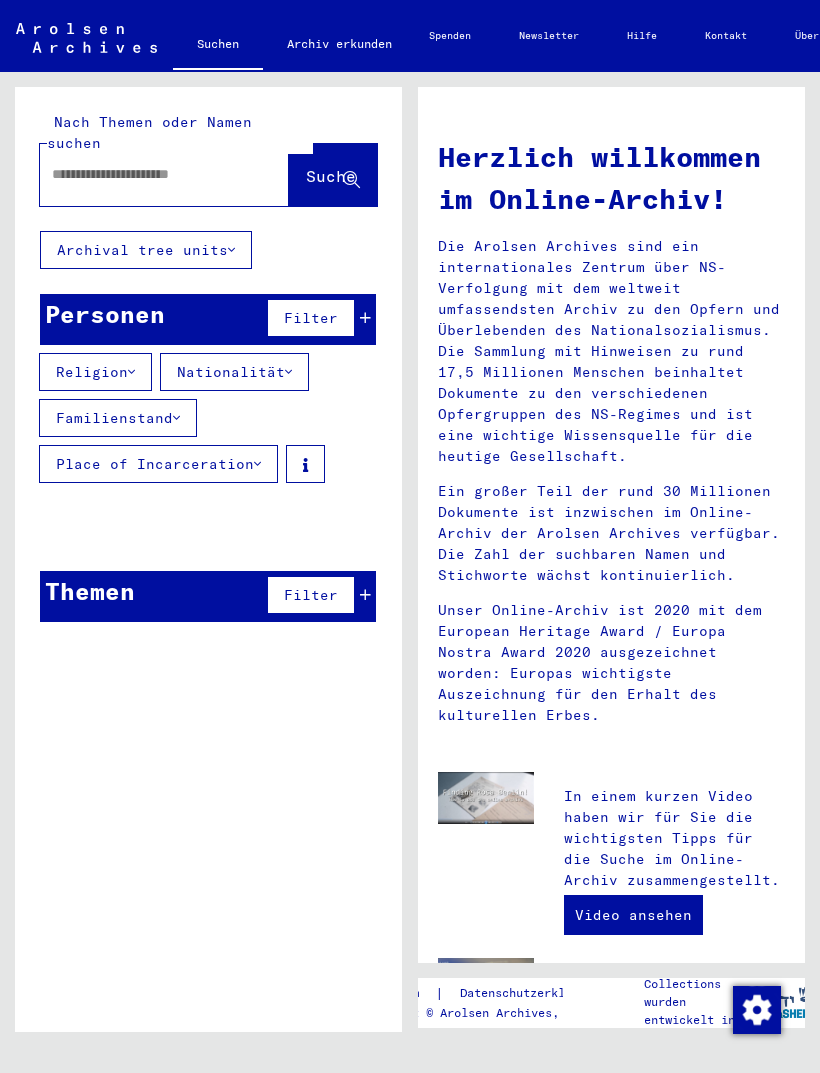click at bounding box center [140, 174] 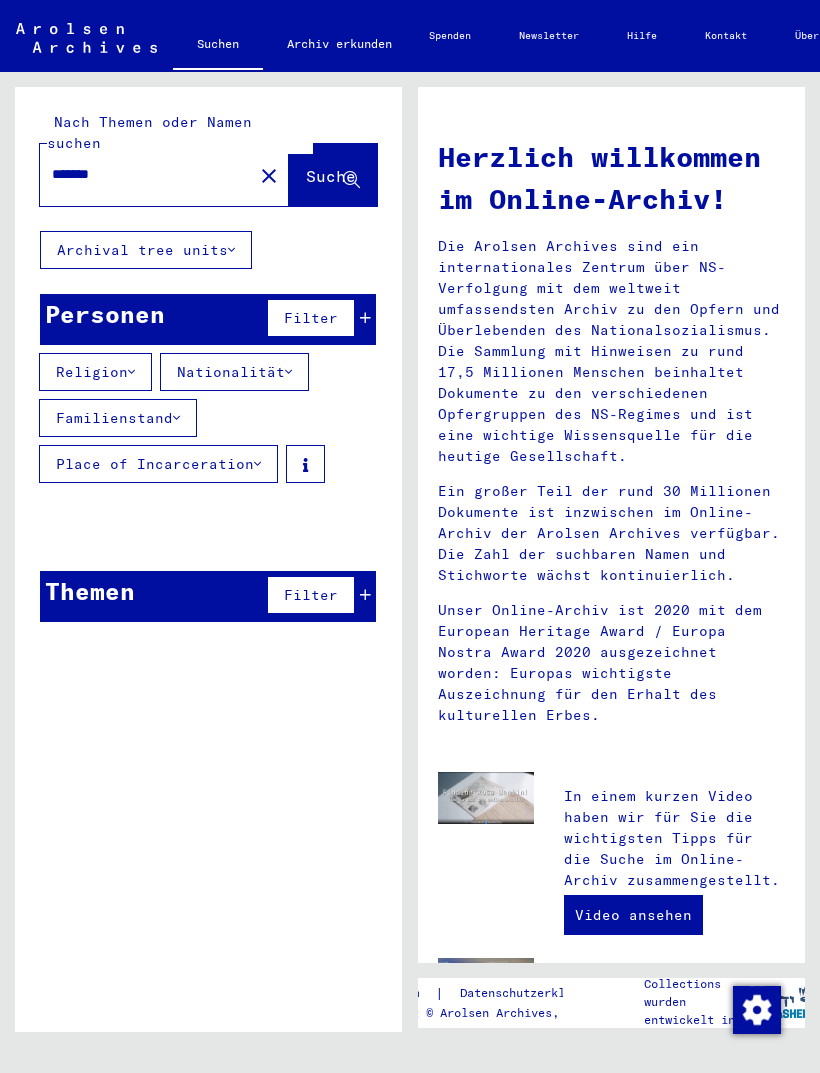 type on "******" 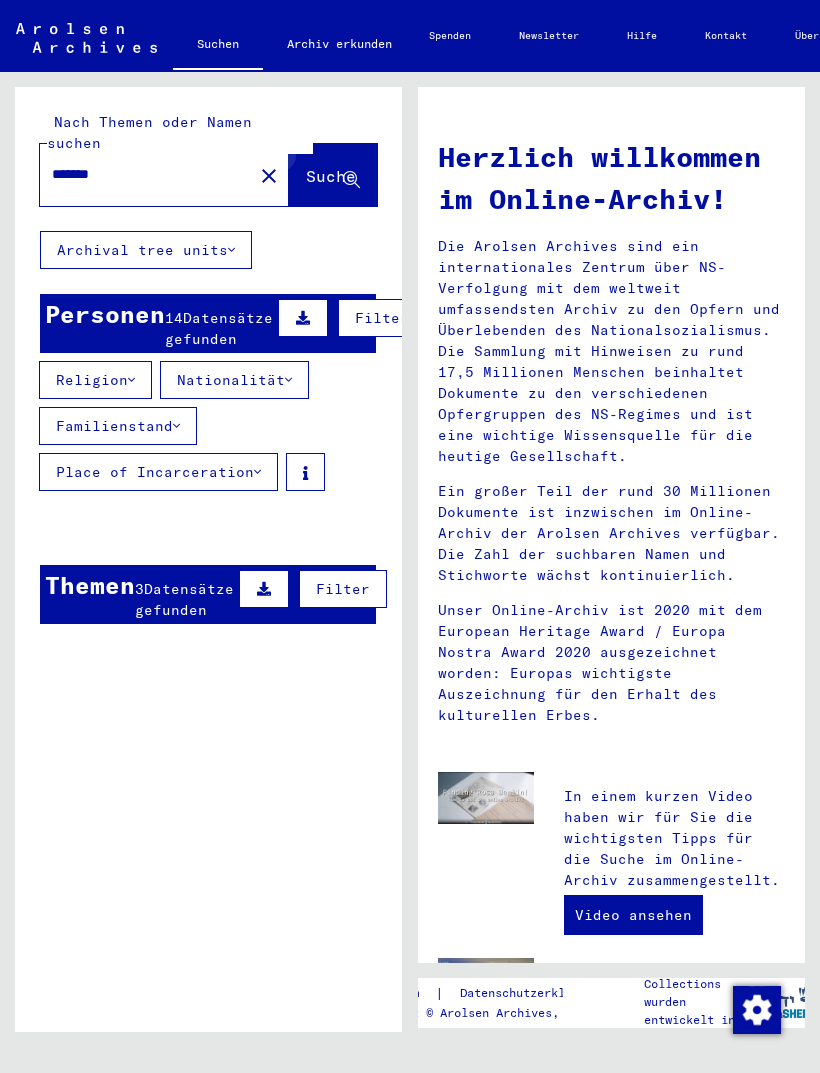 click 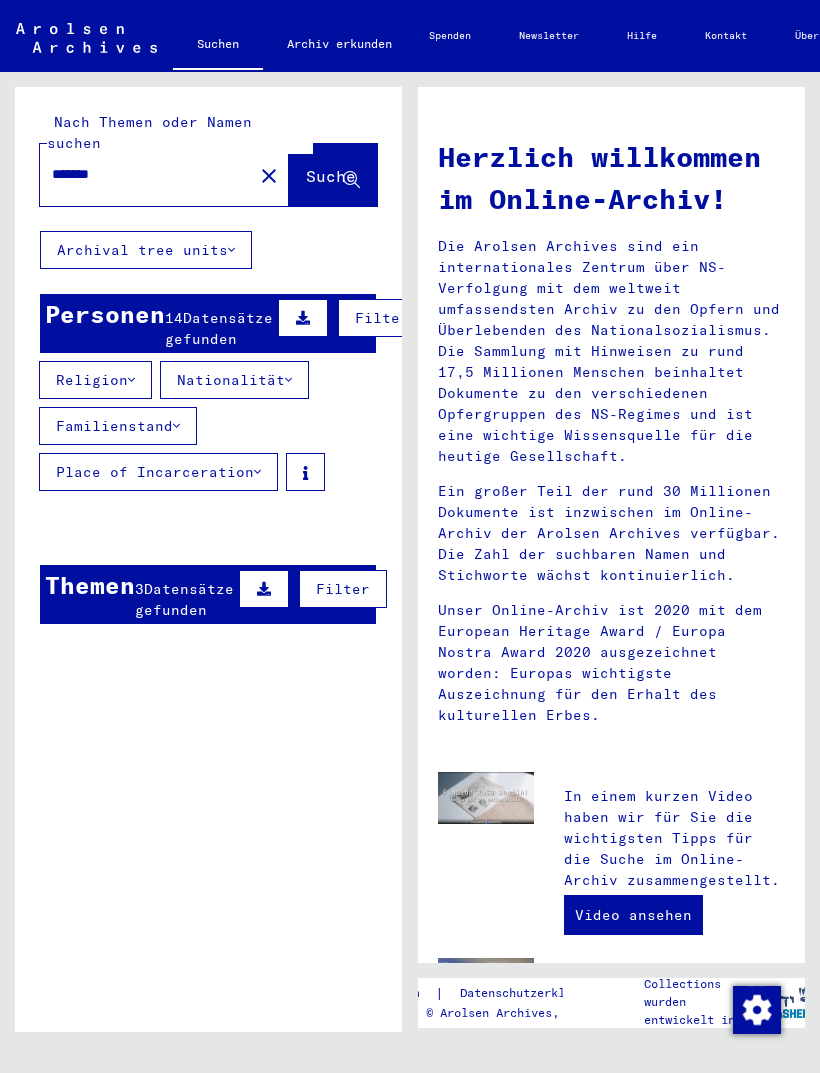 click on "Datensätze gefunden" at bounding box center [219, 328] 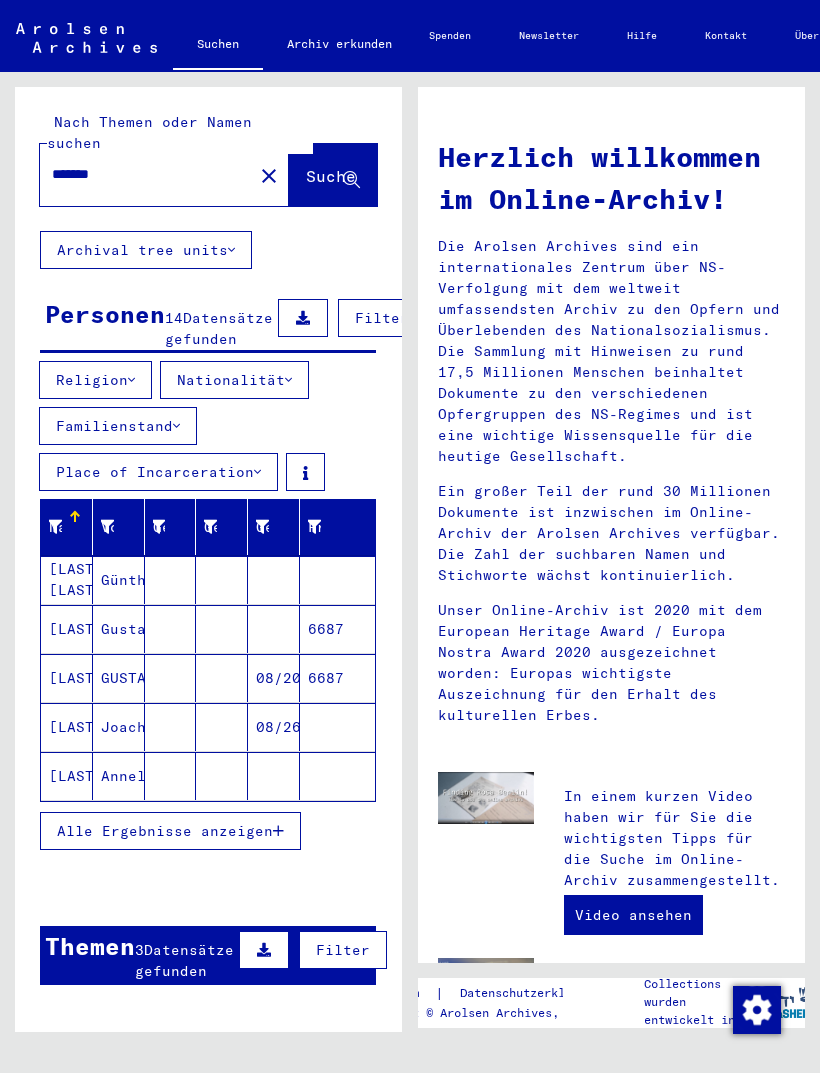 click on "Günther" at bounding box center [119, 629] 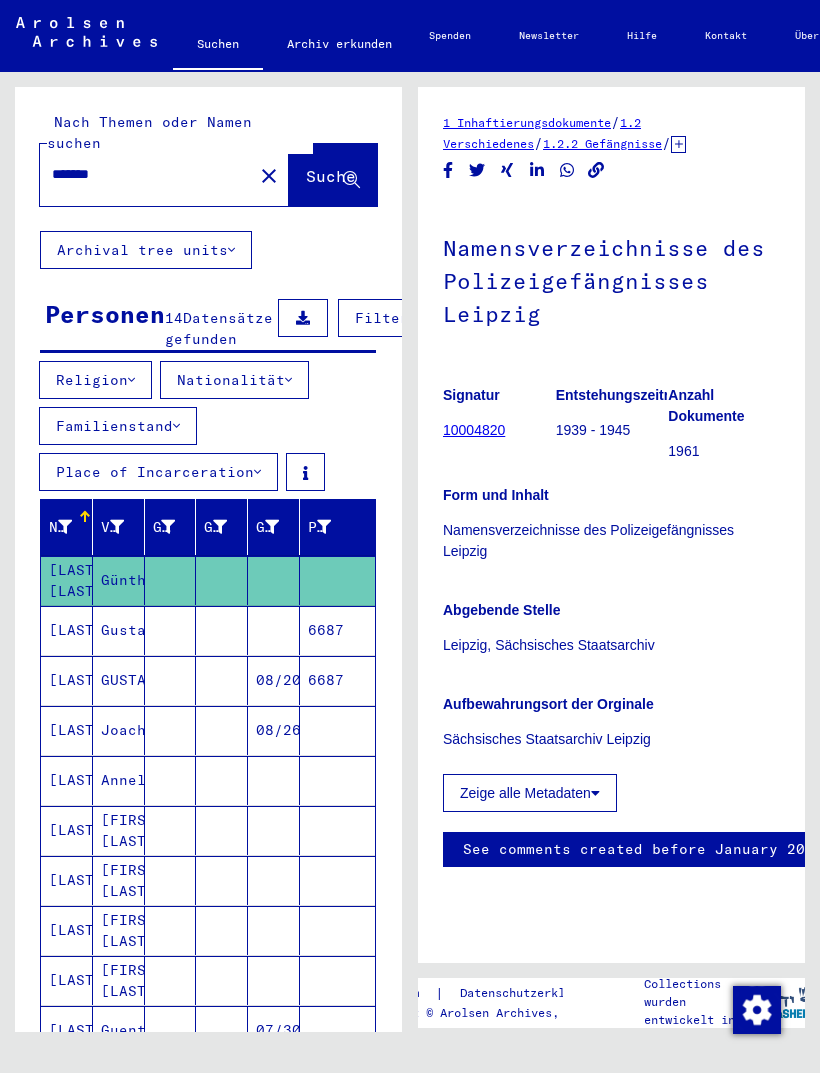 scroll, scrollTop: 0, scrollLeft: 0, axis: both 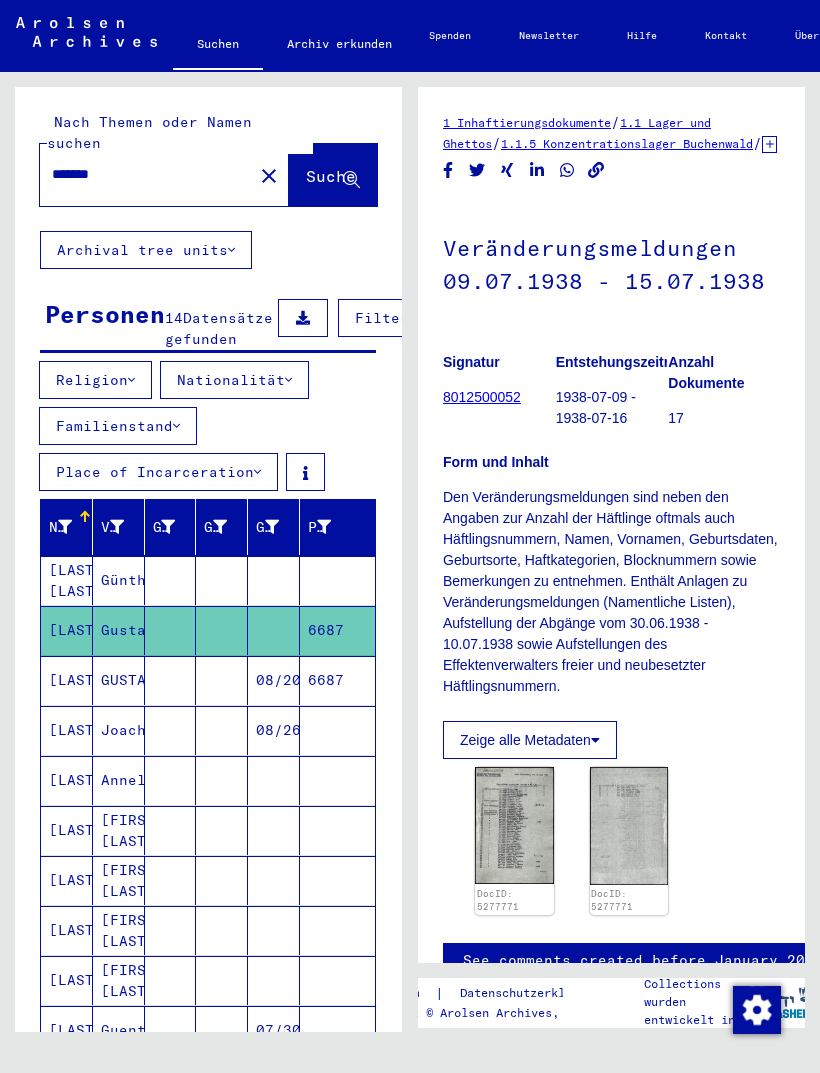 click 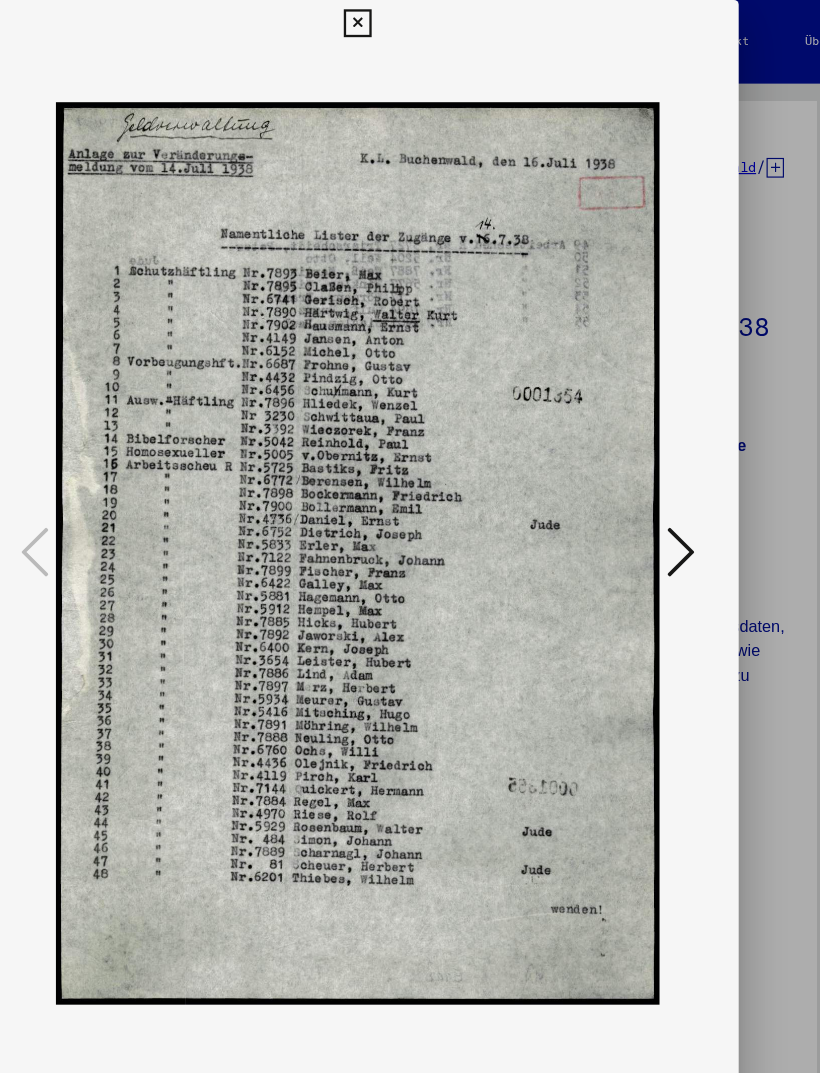 click at bounding box center (688, 475) 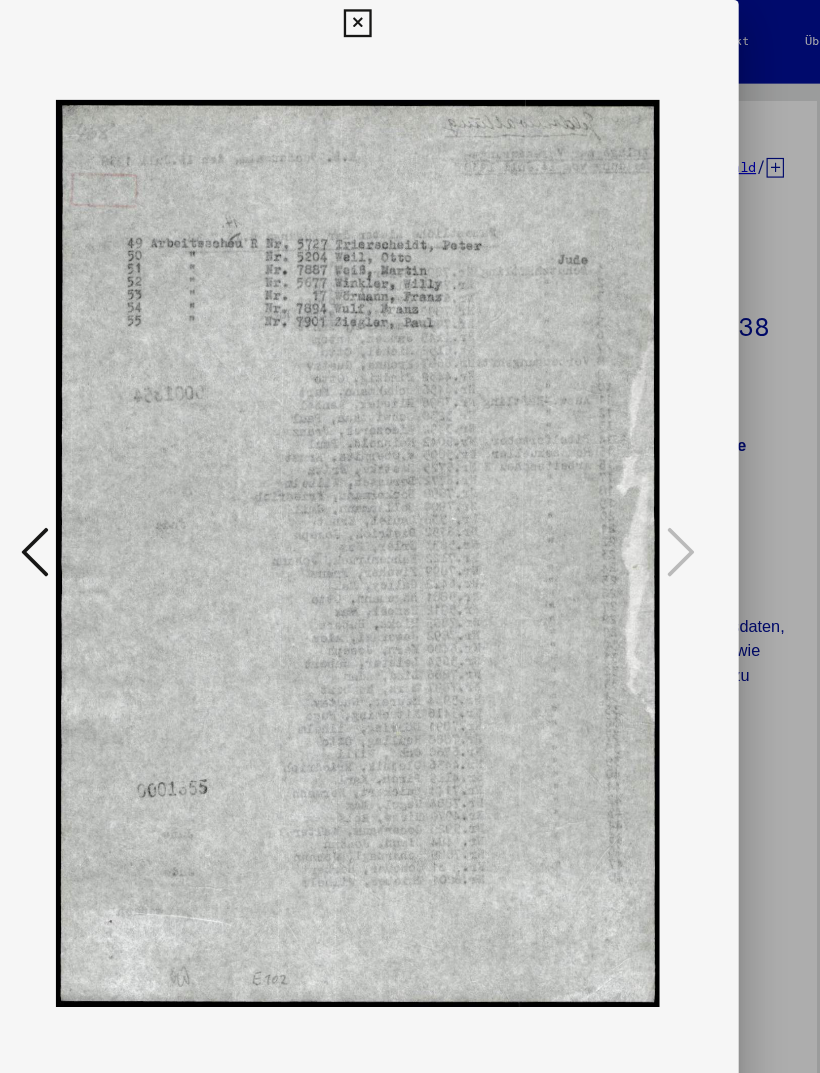 click at bounding box center [409, 20] 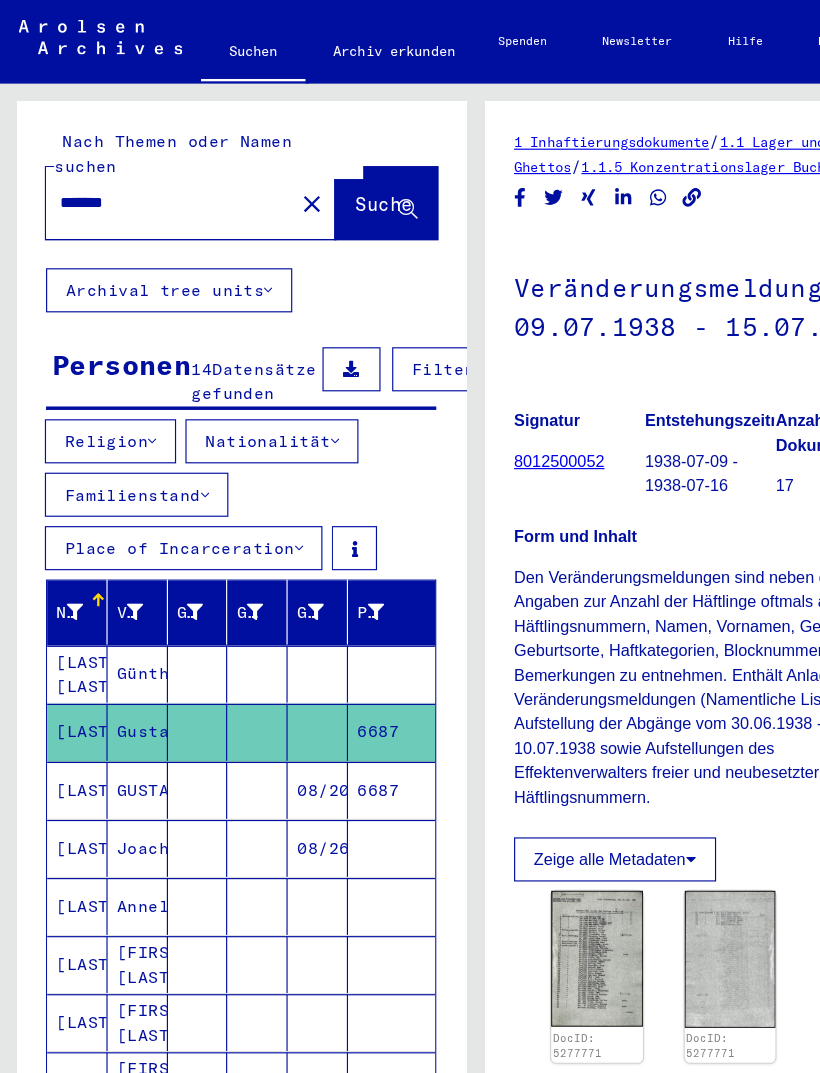 click on "GUSTAV" at bounding box center [119, 730] 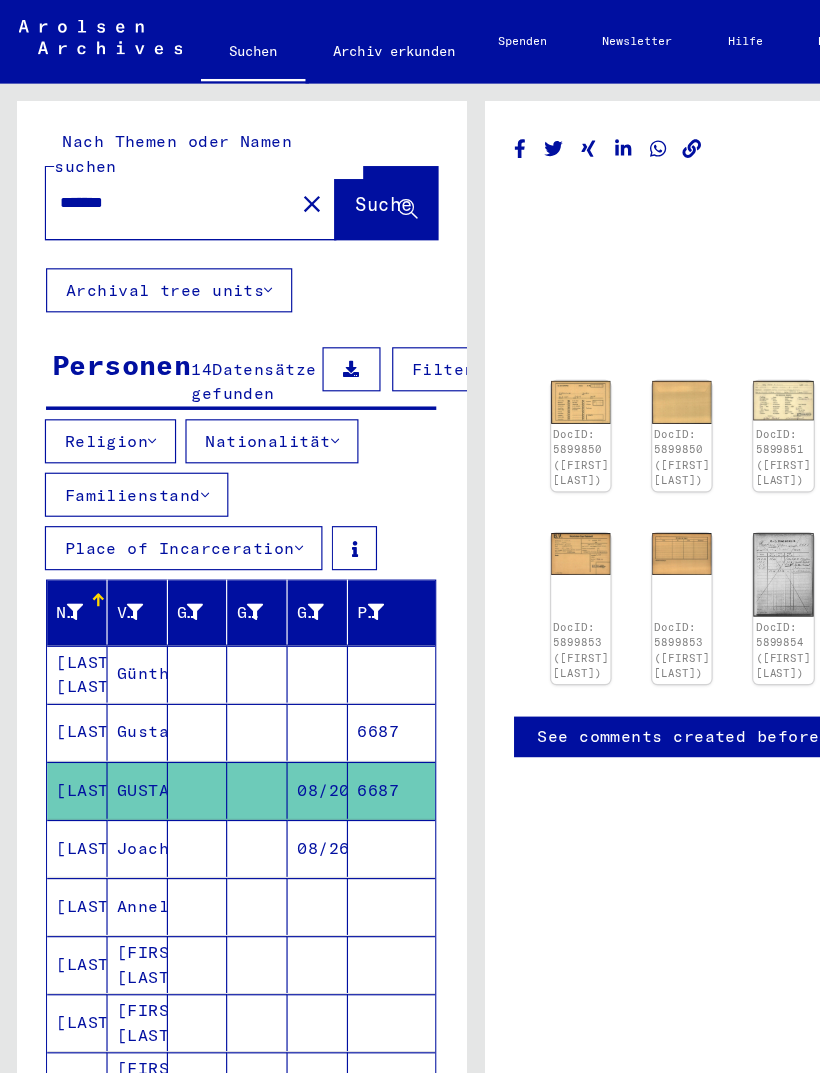 click on "DocID: 5899850 ([FIRST] [LAST])" 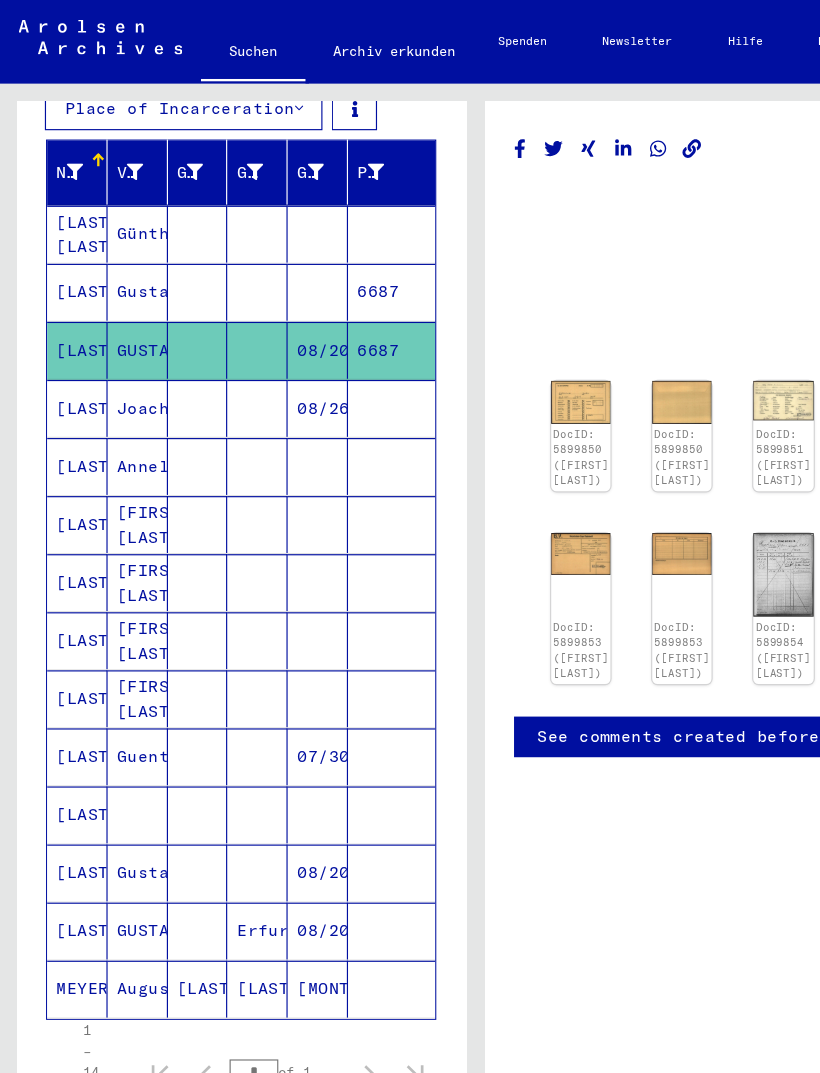 scroll, scrollTop: 381, scrollLeft: 0, axis: vertical 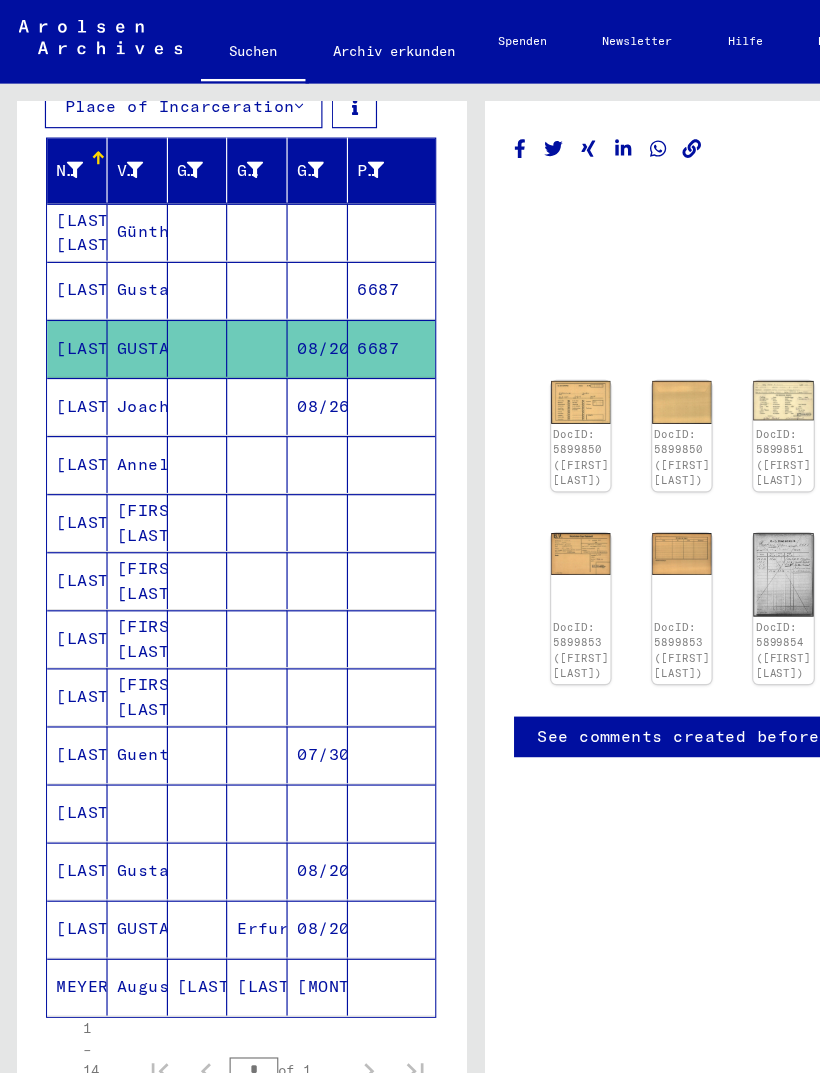 click on "Joachim" at bounding box center (119, 399) 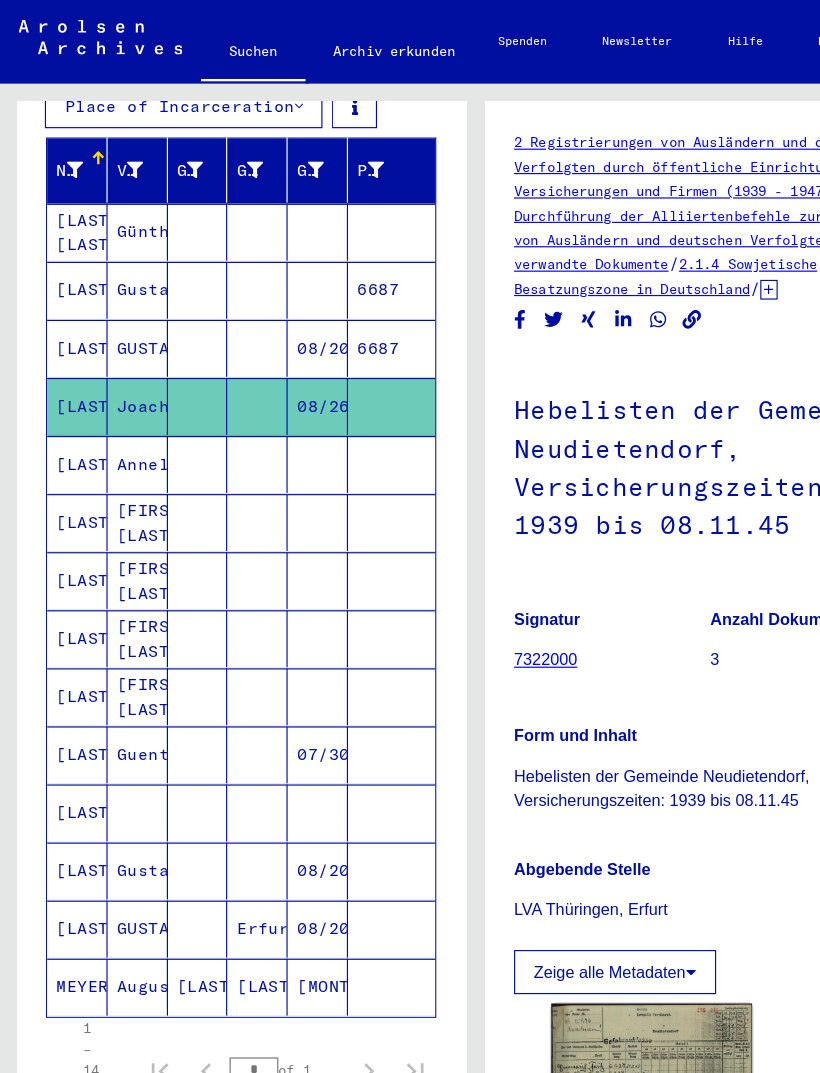 scroll, scrollTop: 0, scrollLeft: 0, axis: both 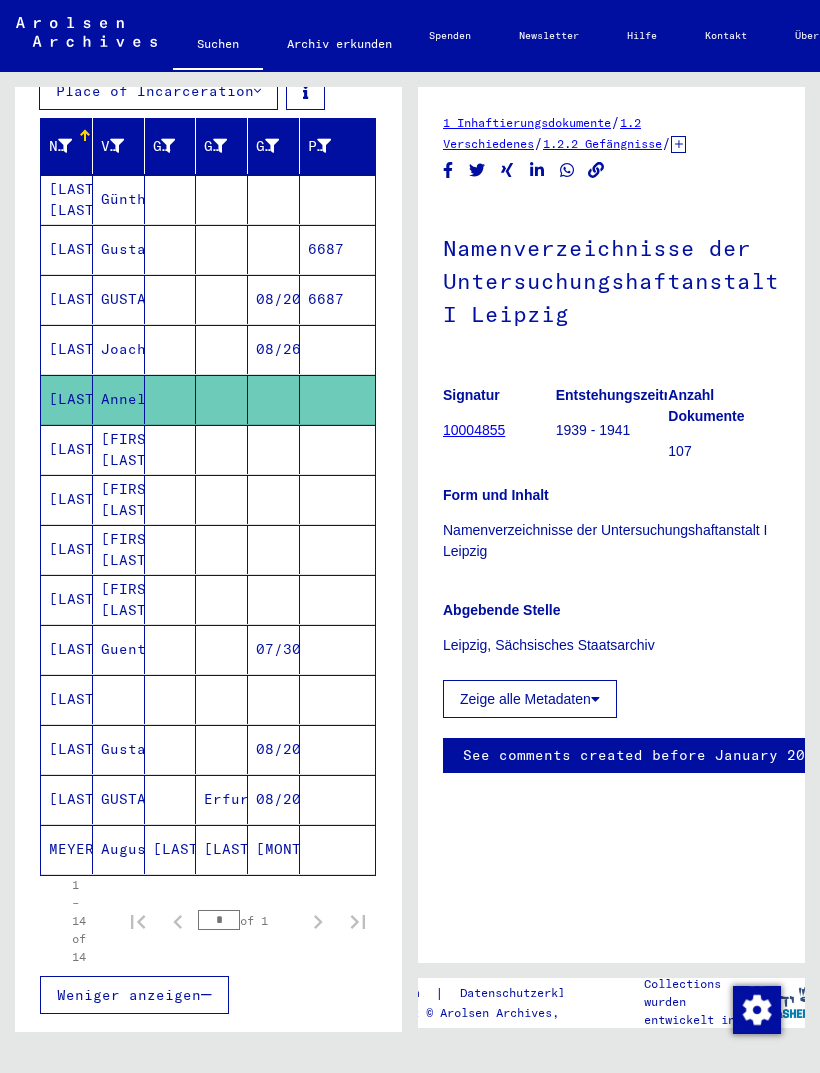 click on "[FIRST] [LAST]" at bounding box center (119, 499) 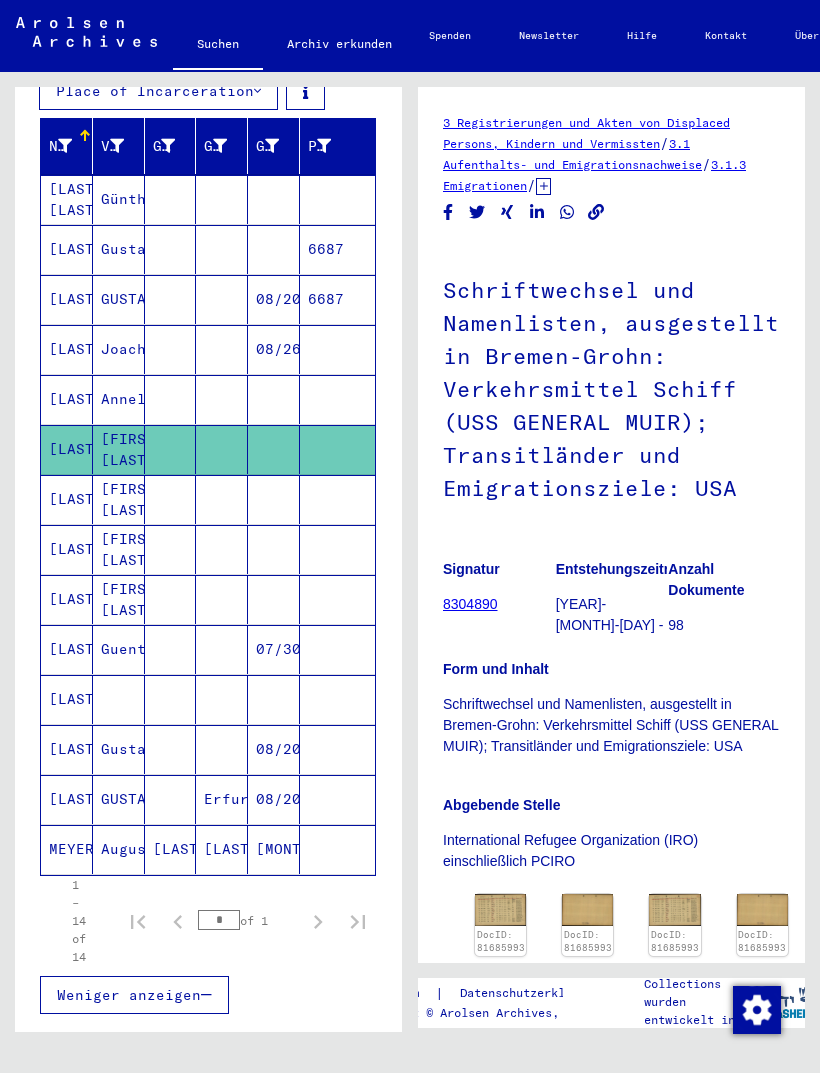 click 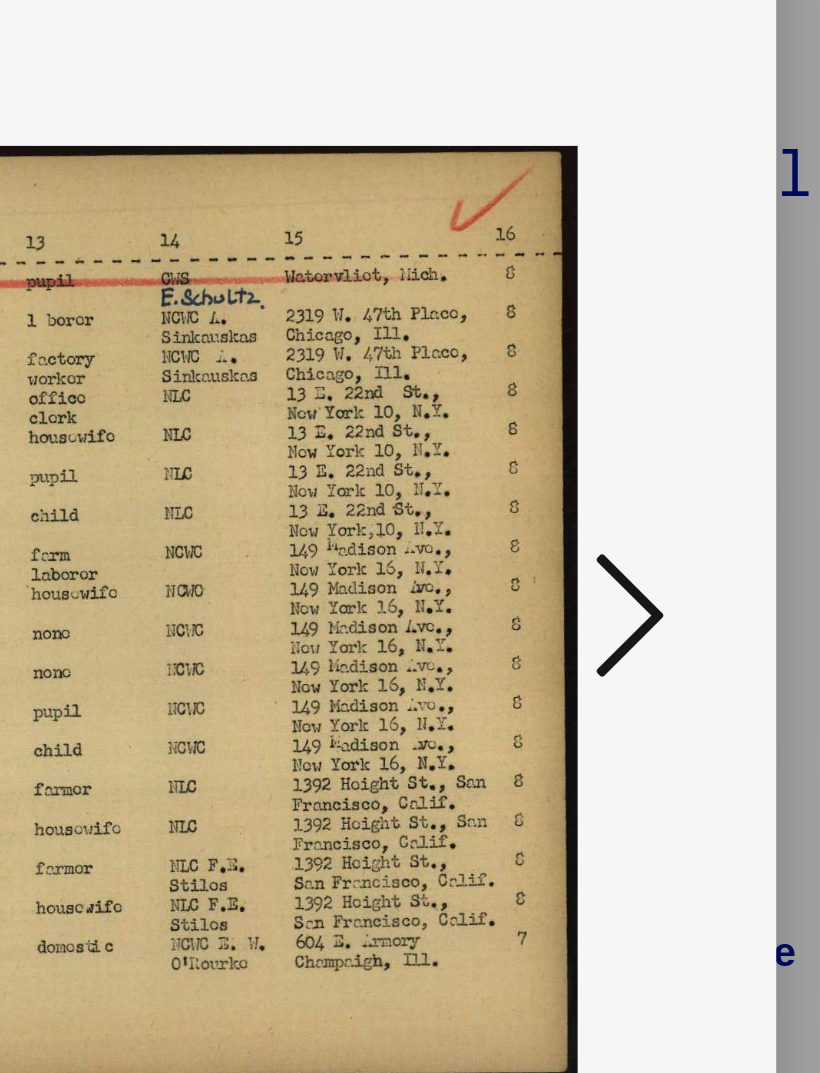 click at bounding box center [688, 475] 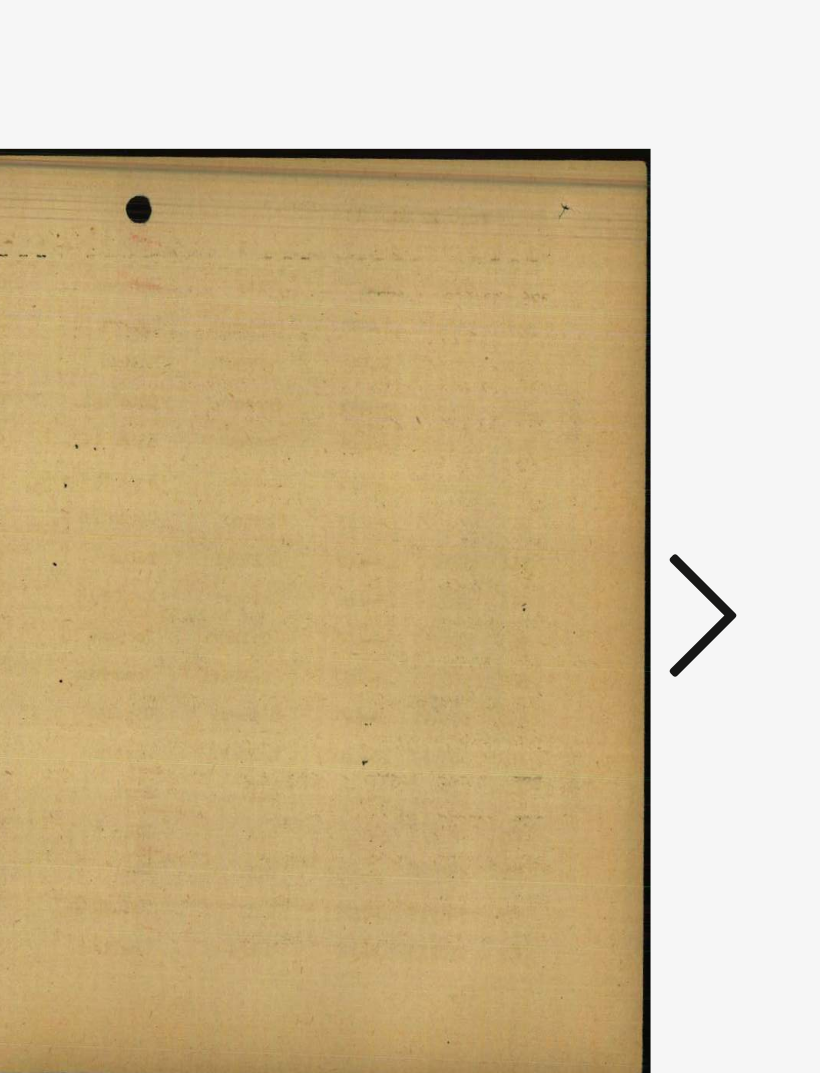 click at bounding box center [688, 475] 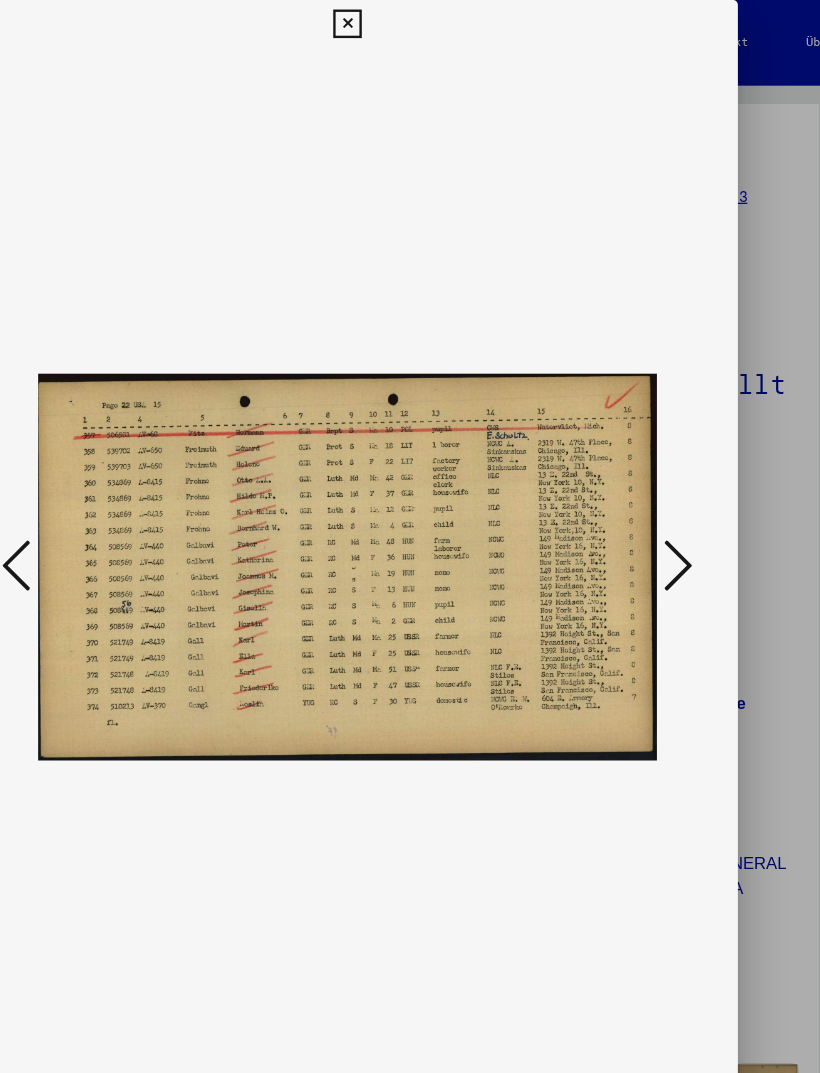 click at bounding box center [688, 475] 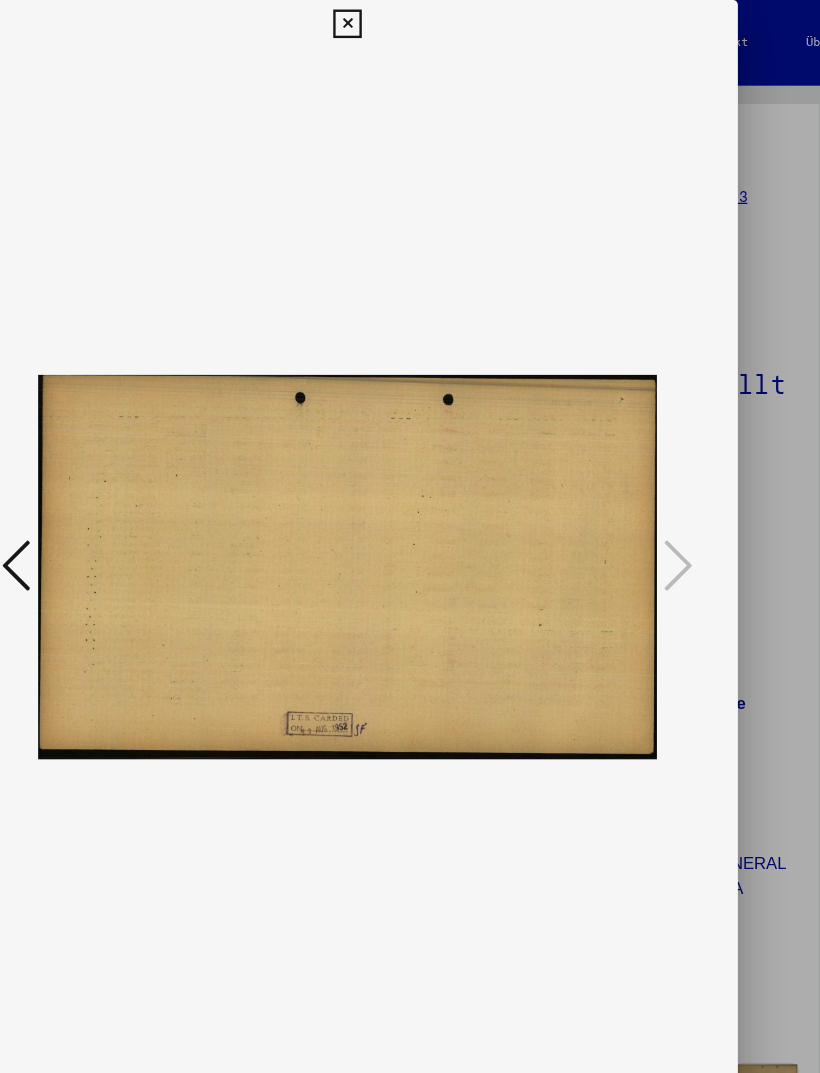 click at bounding box center (409, 20) 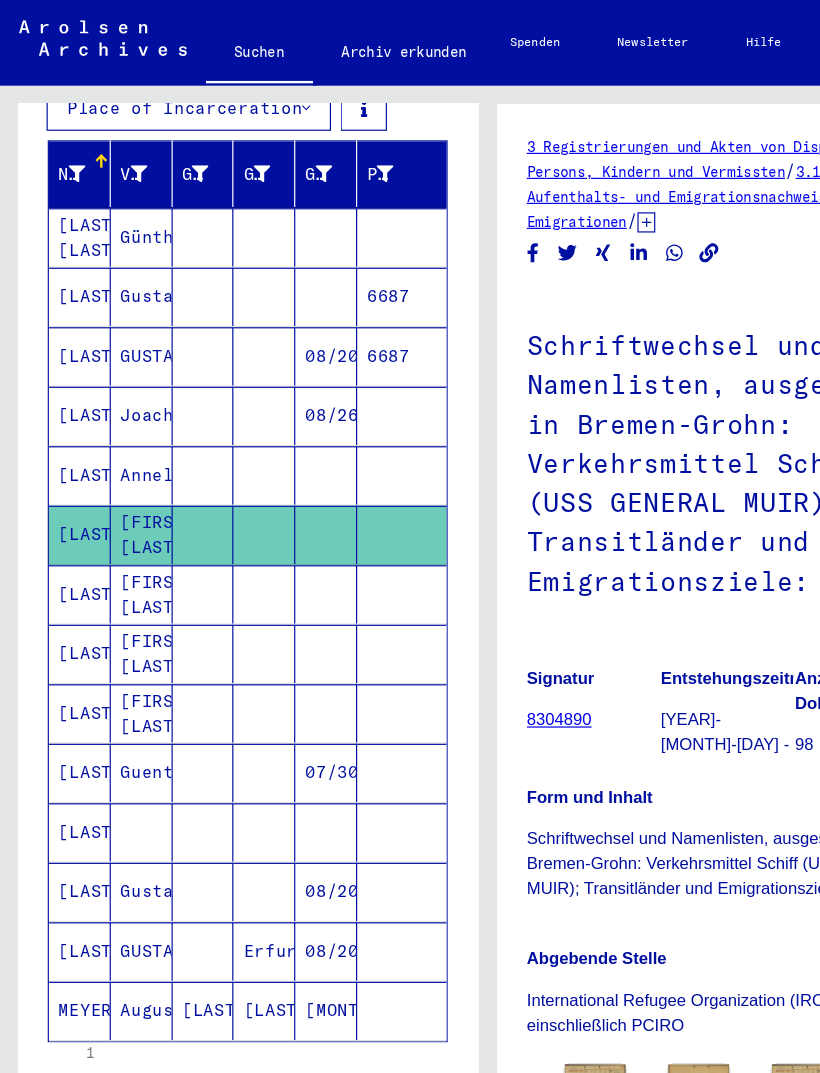 click on "[FIRST] [LAST]" at bounding box center (119, 649) 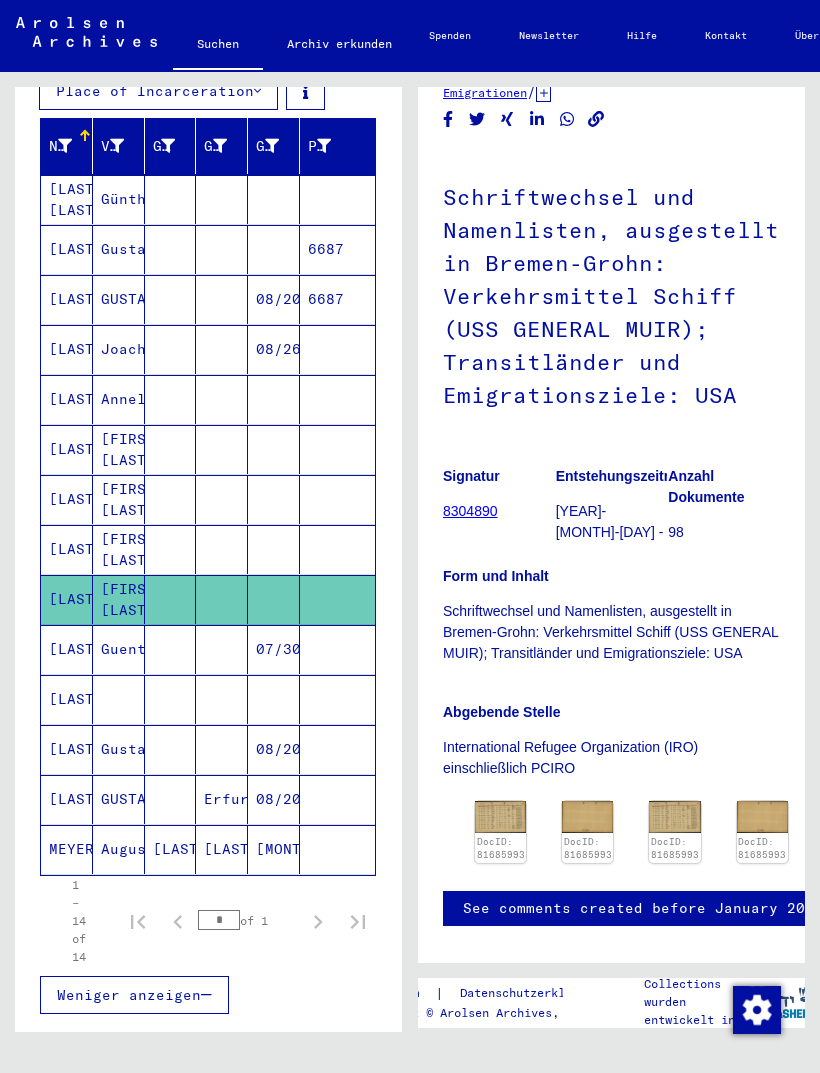 scroll, scrollTop: 93, scrollLeft: 0, axis: vertical 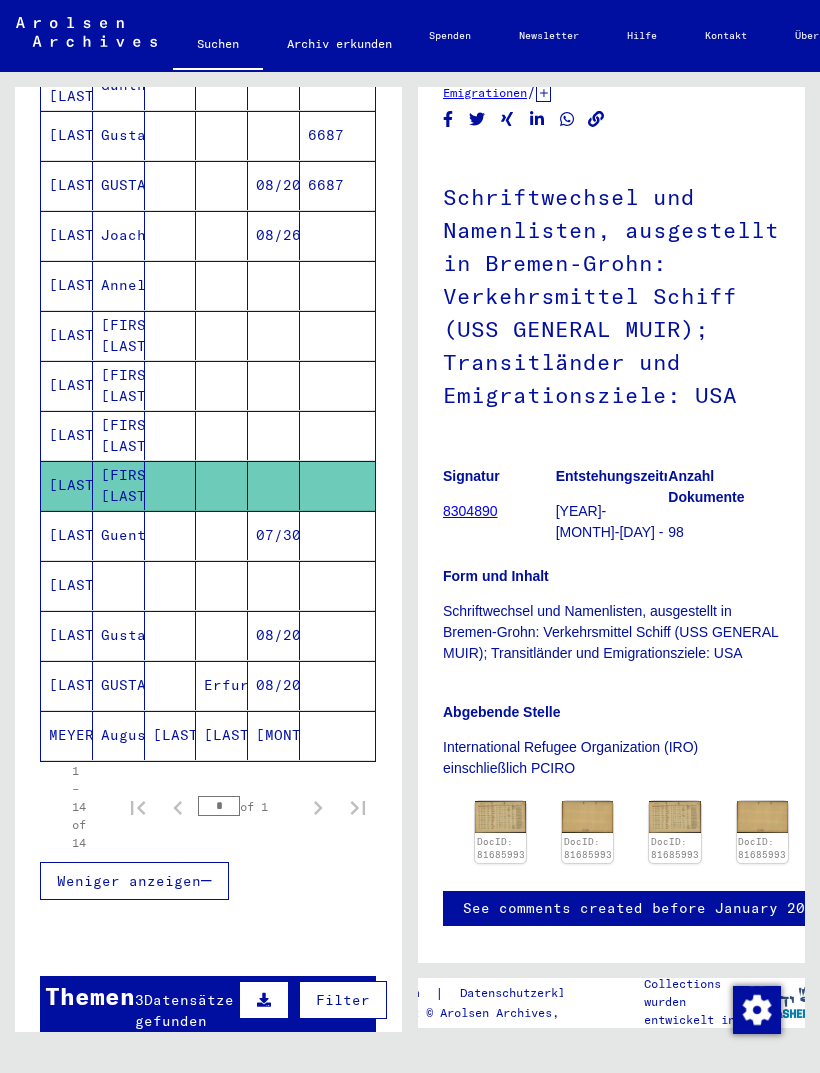 click on "Guenter" at bounding box center [119, 585] 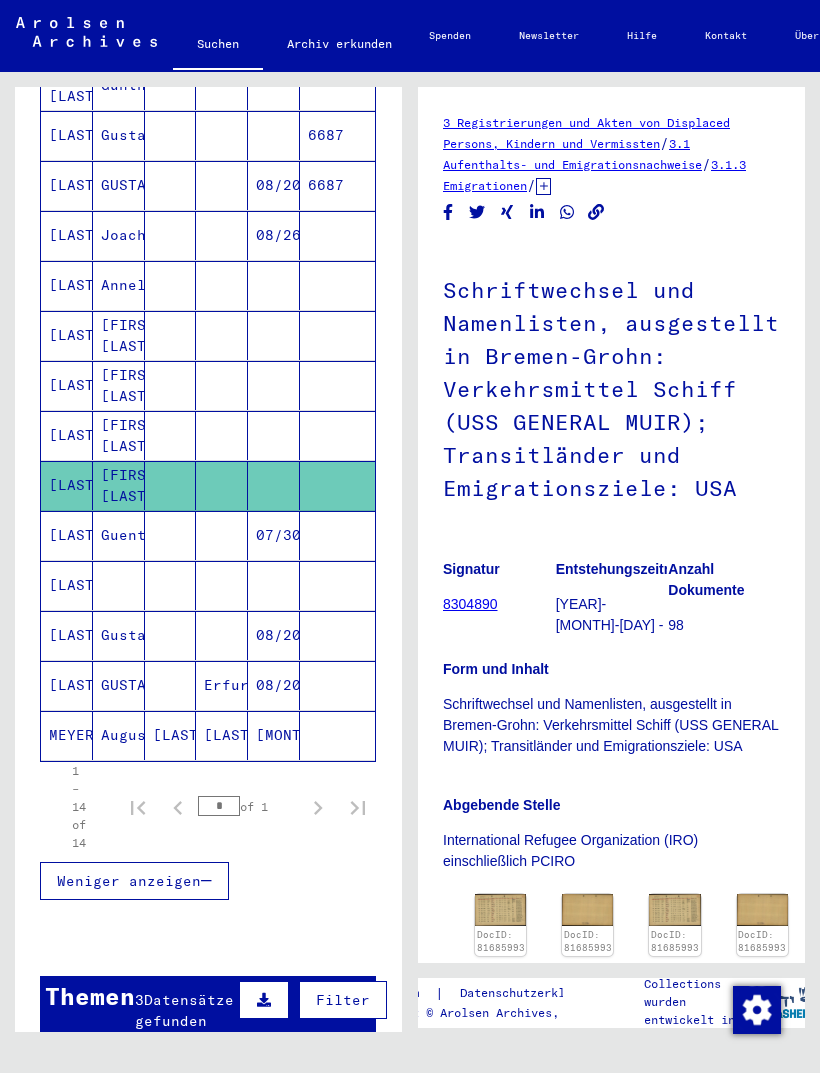 click on "Guenter" at bounding box center (119, 585) 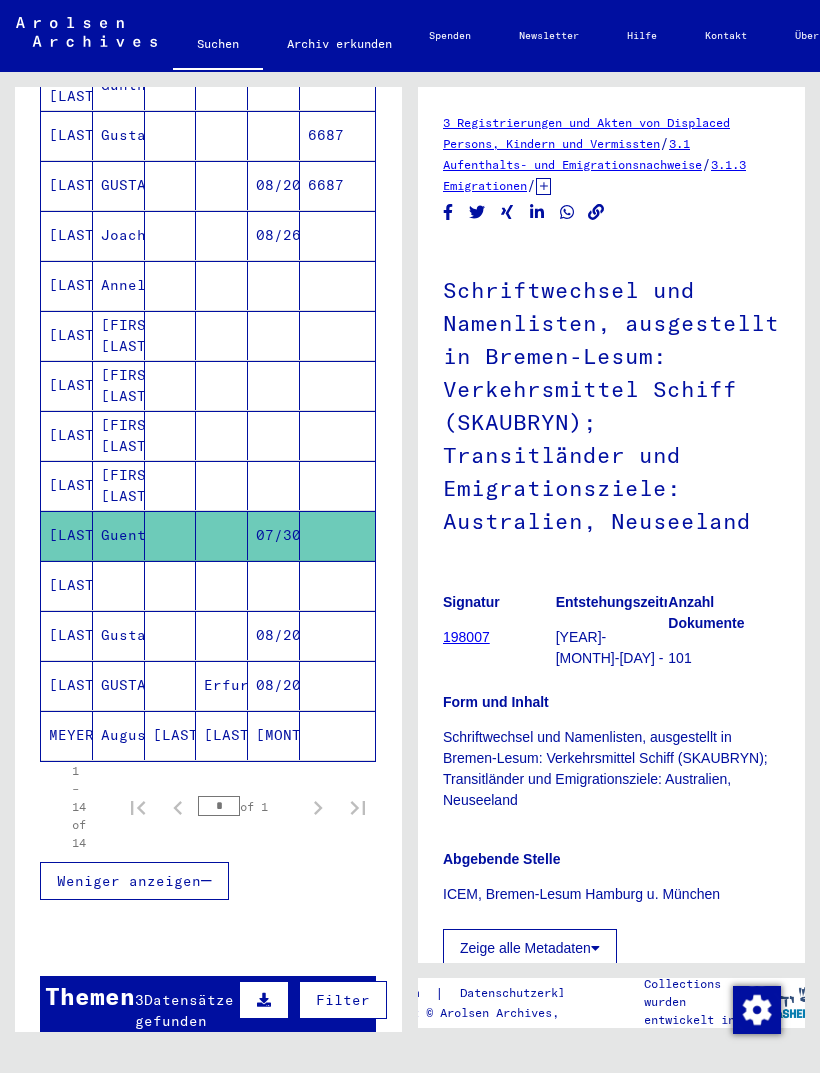 scroll, scrollTop: 0, scrollLeft: 0, axis: both 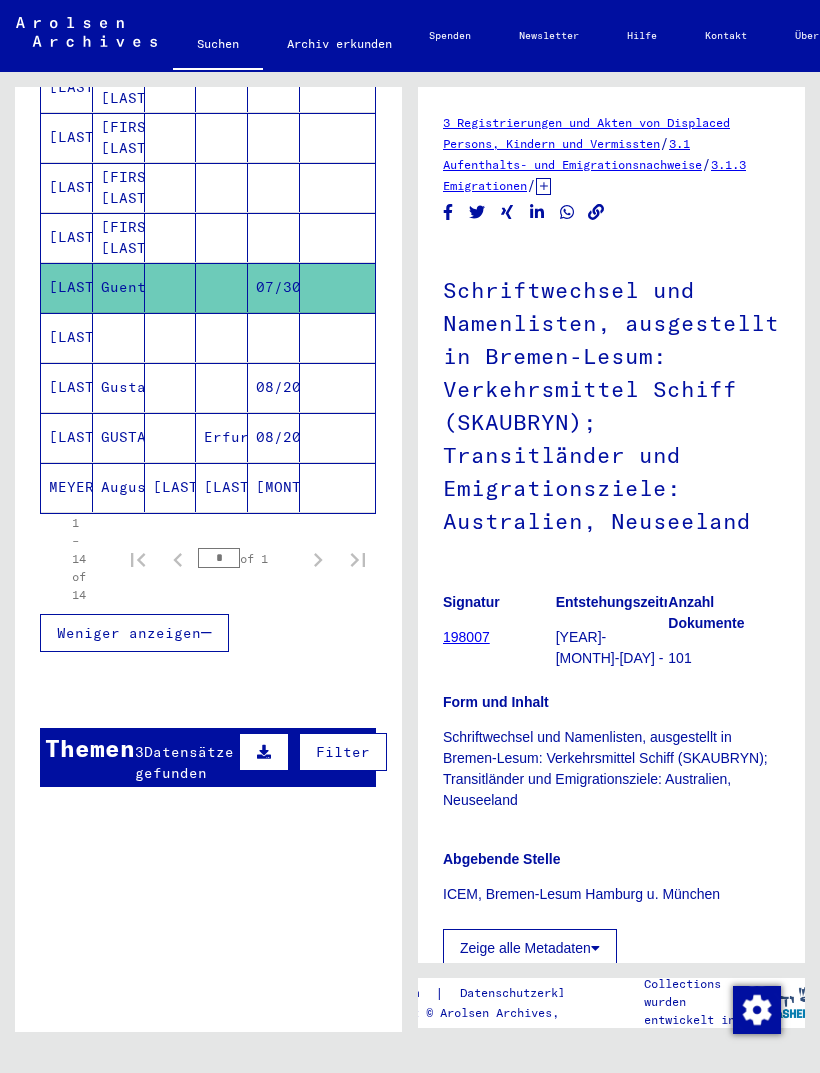 click on "[LAST]" 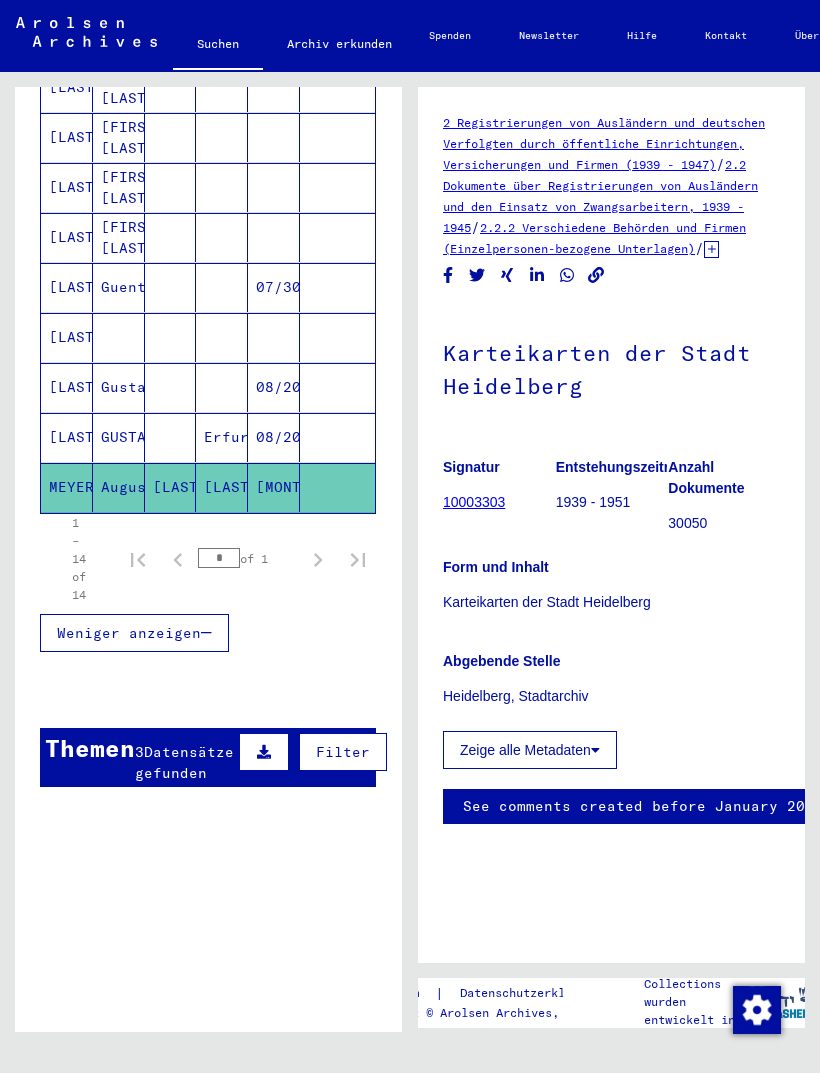 scroll, scrollTop: 0, scrollLeft: 0, axis: both 